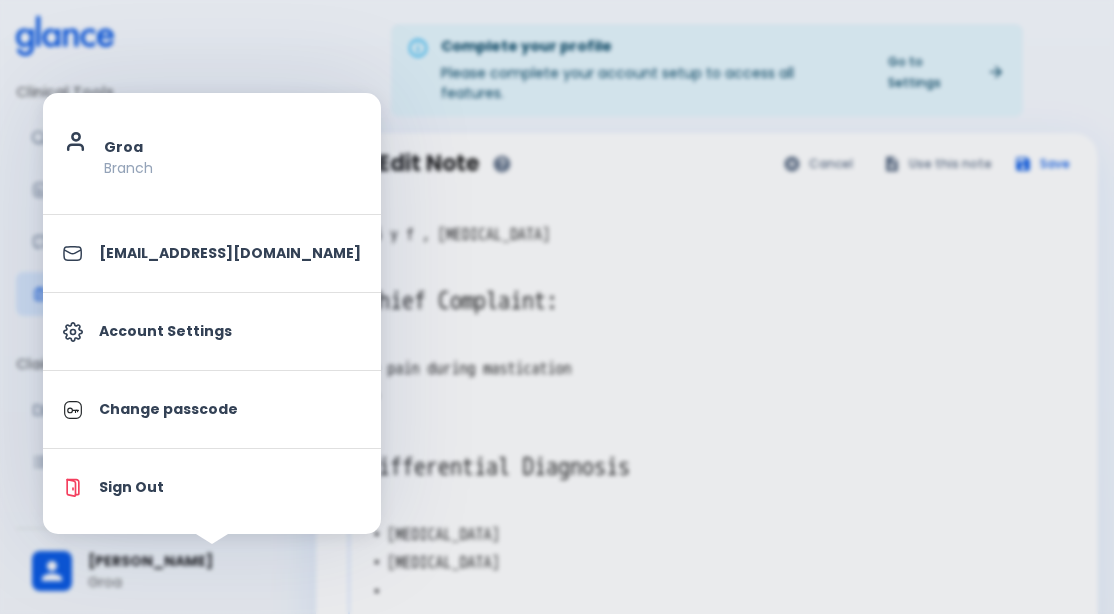 scroll, scrollTop: 121, scrollLeft: 0, axis: vertical 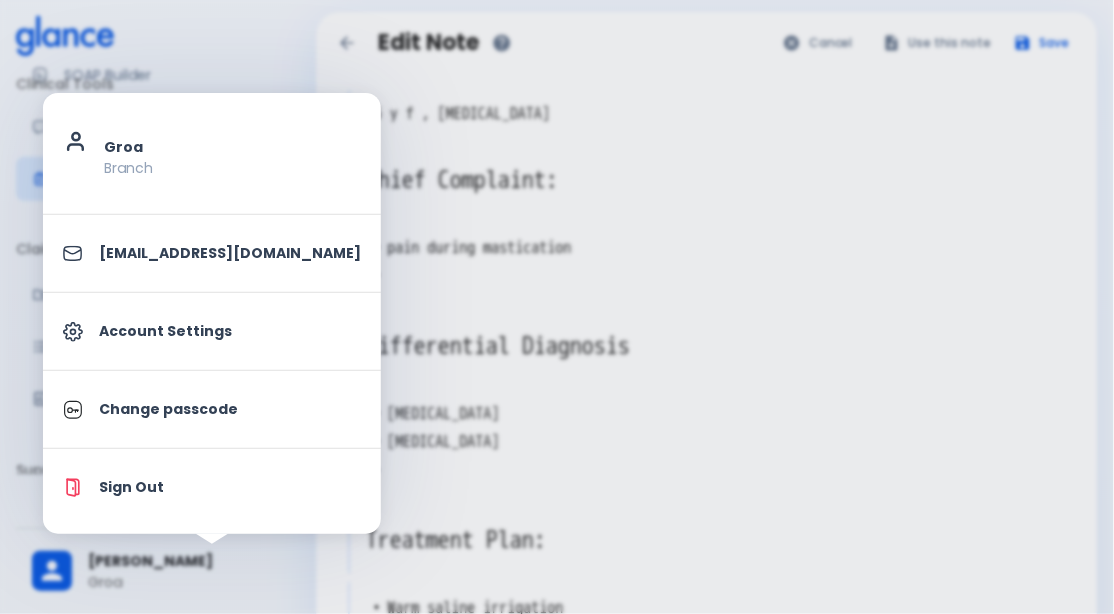 click on "Account Settings" at bounding box center (230, 331) 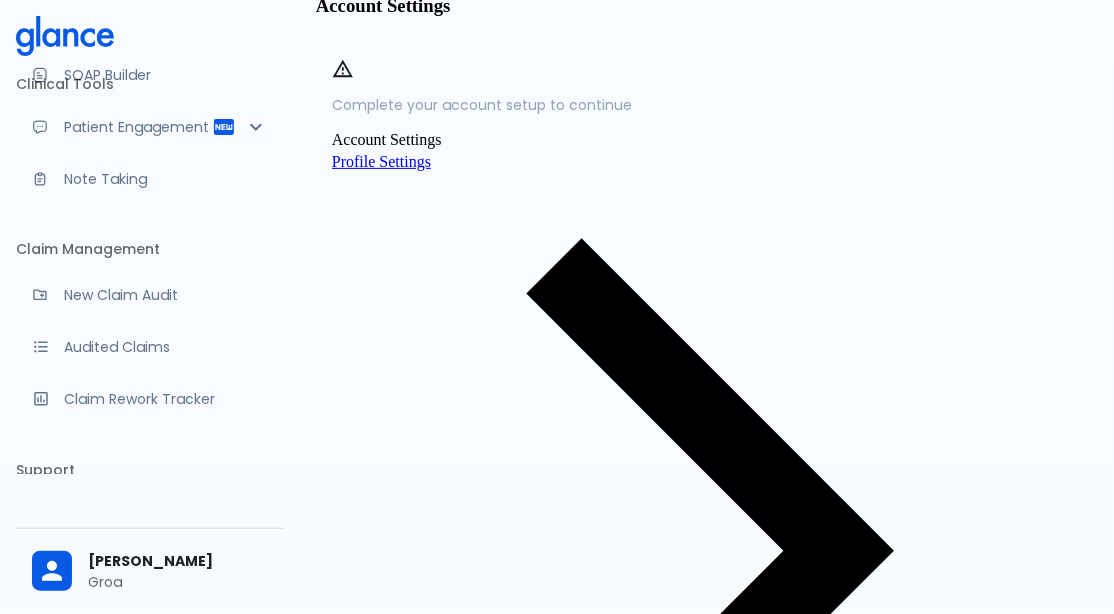 click on "Subscription Details" at bounding box center (397, 1741) 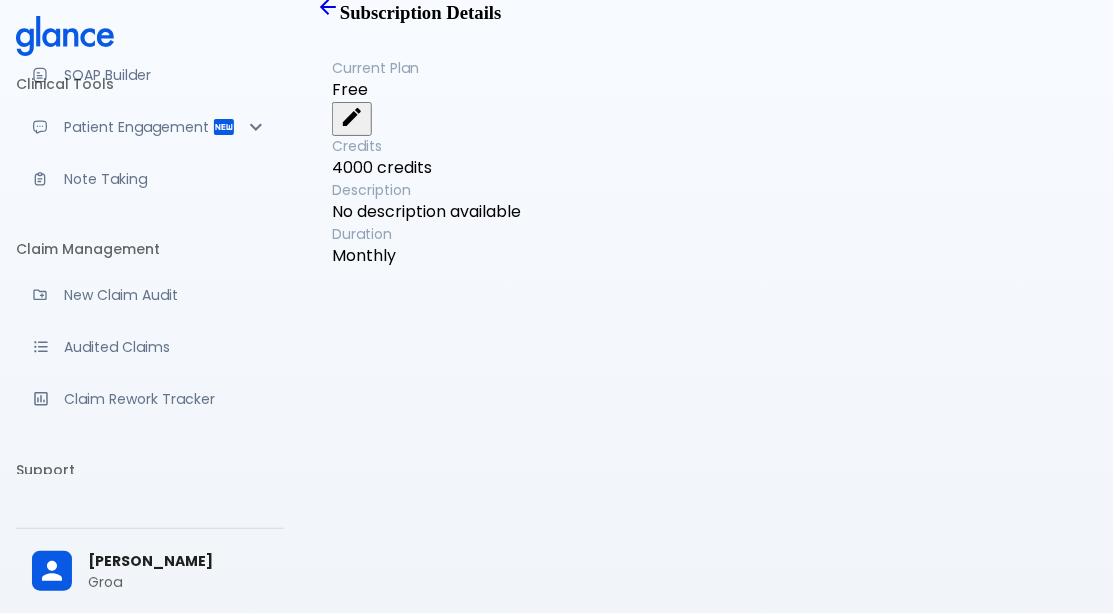 click on "Groa" at bounding box center (178, 582) 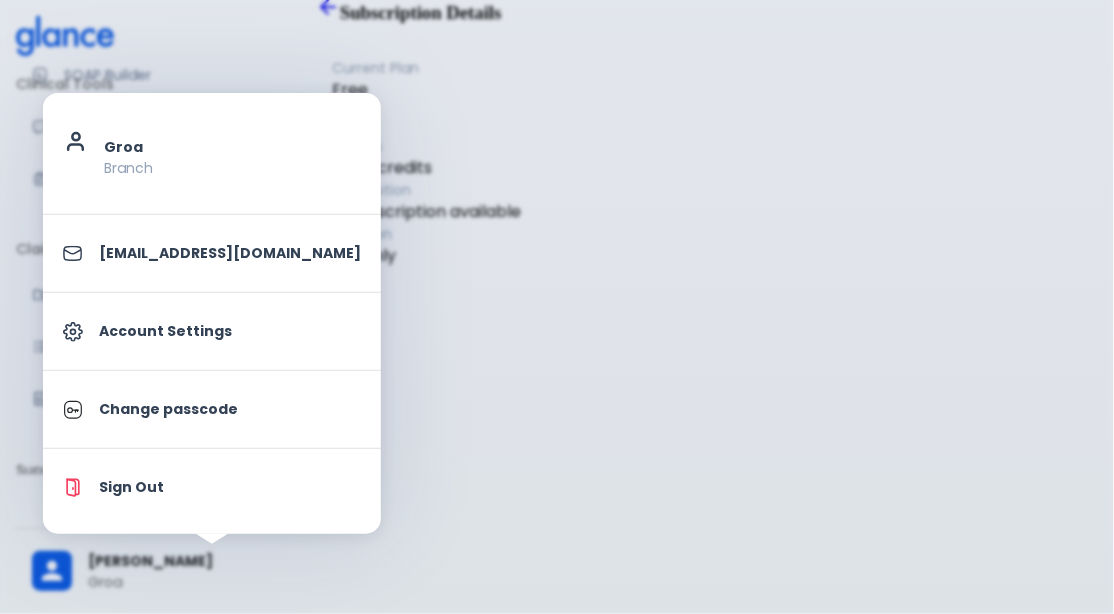 click on "Account Settings" at bounding box center [230, 331] 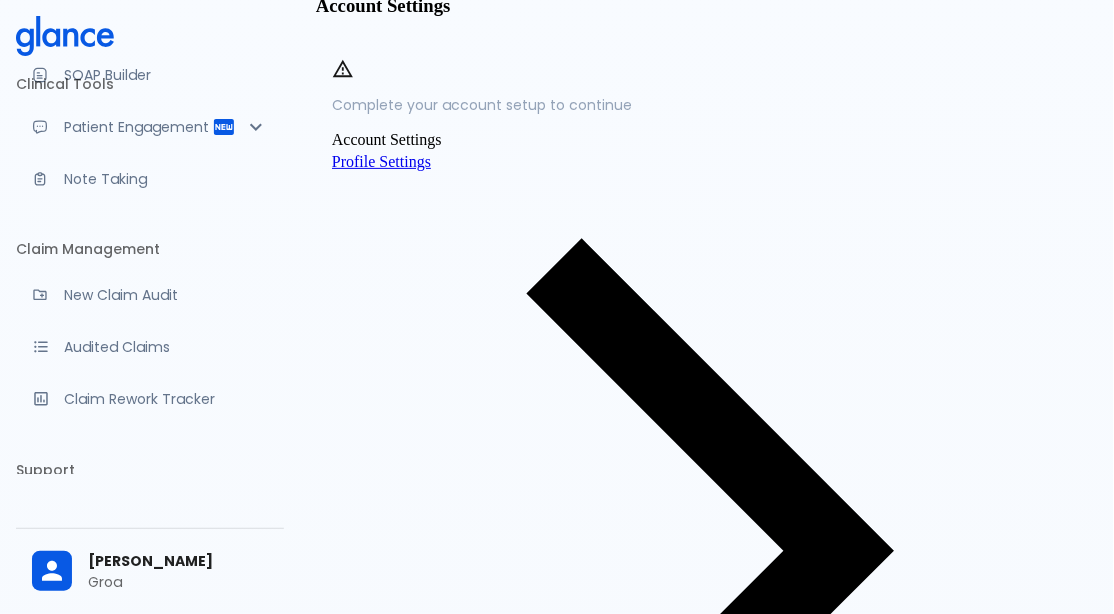 click on "Credit Points History" at bounding box center (400, 2522) 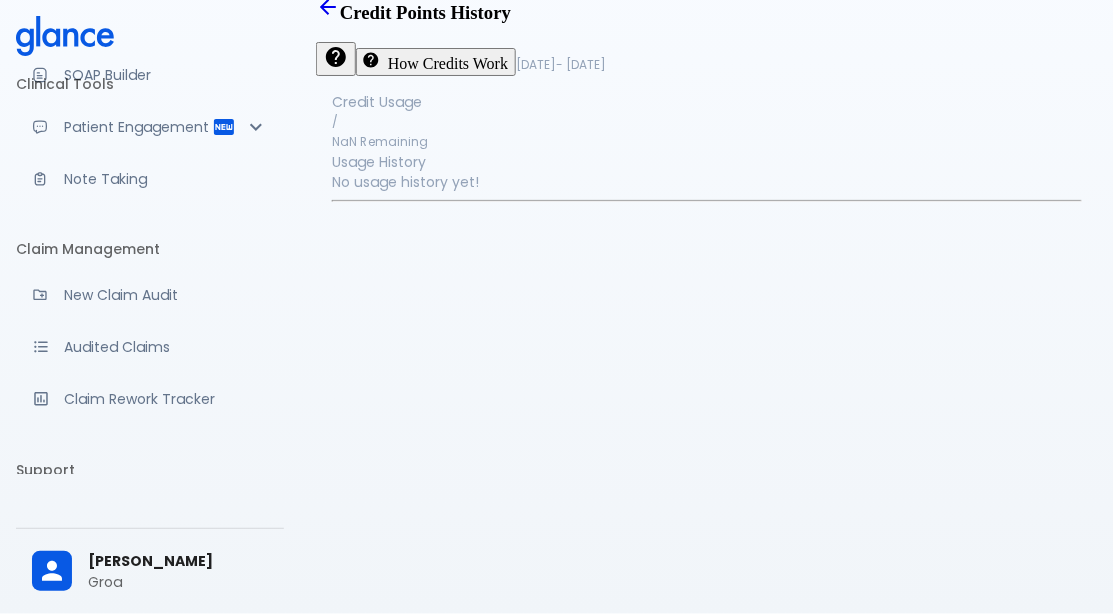 scroll, scrollTop: 0, scrollLeft: 0, axis: both 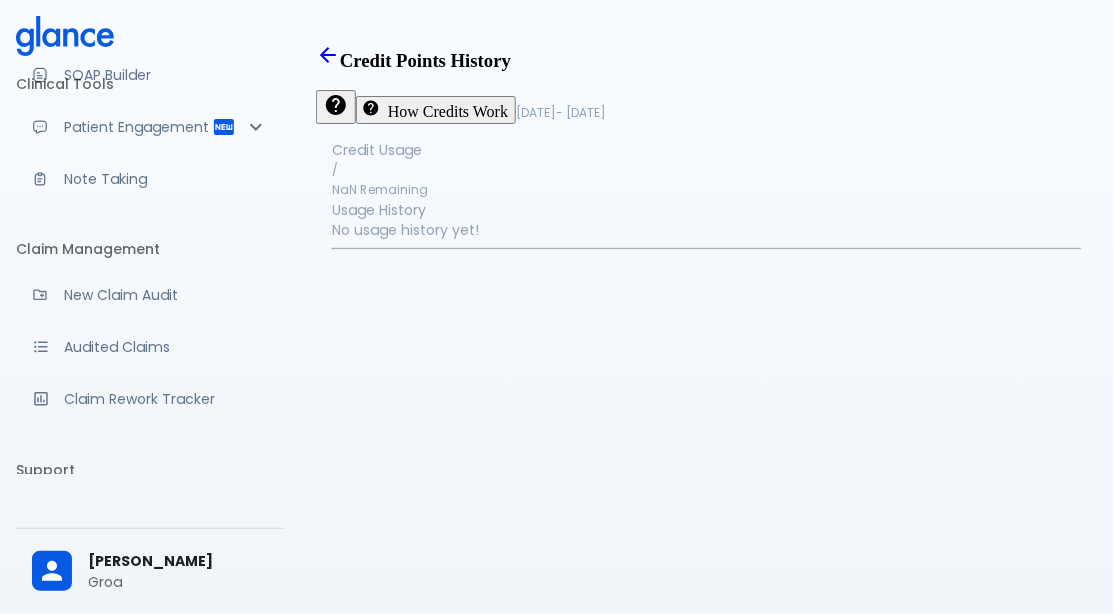 click on "No usage history yet!" at bounding box center (707, 230) 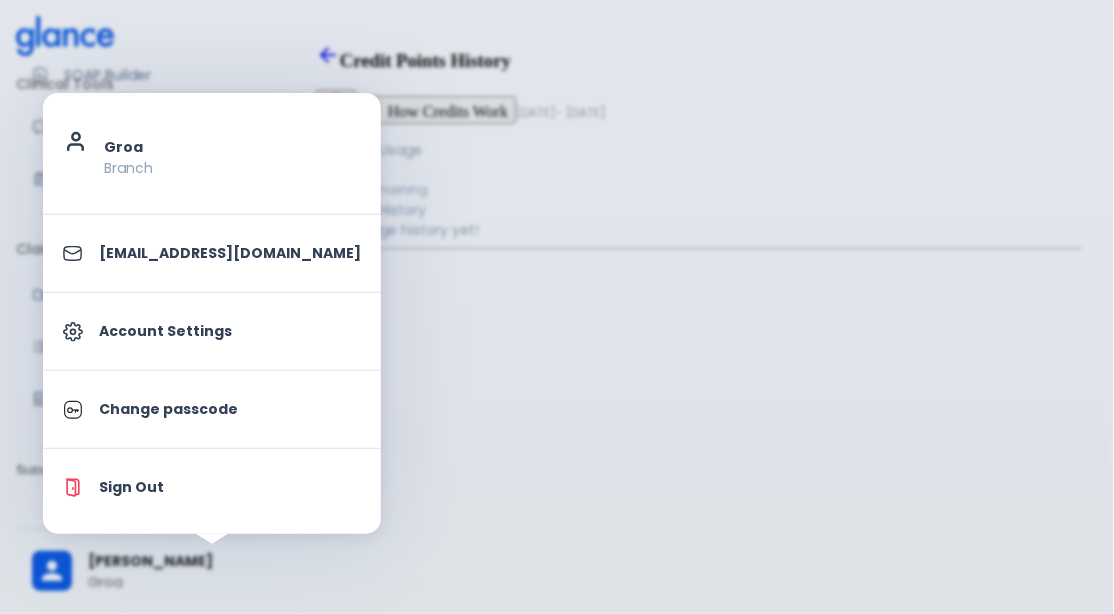 click on "Account Settings" at bounding box center [230, 331] 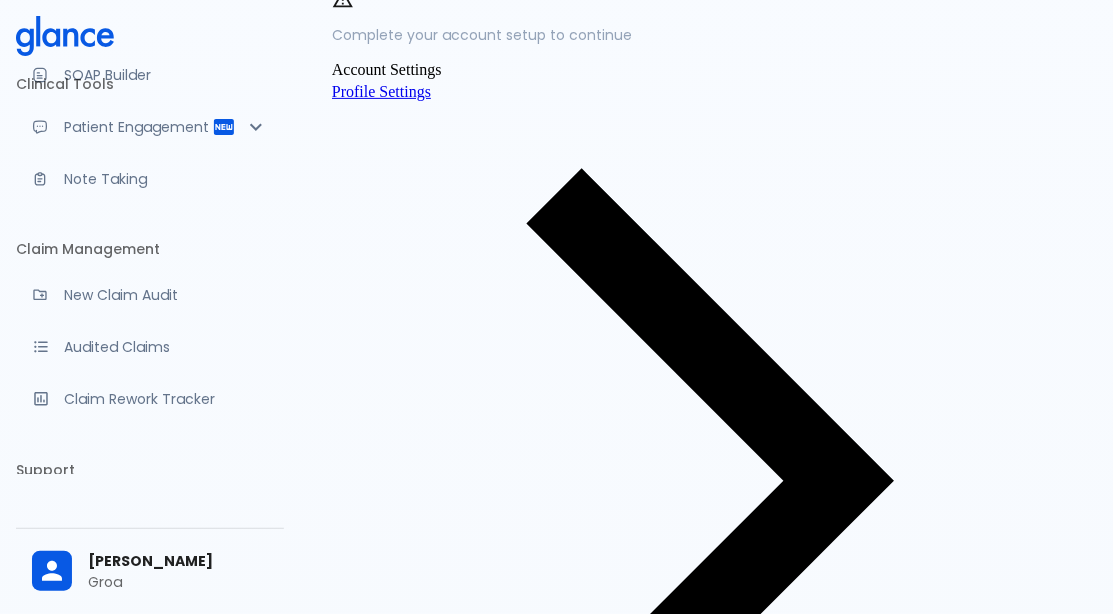 scroll, scrollTop: 119, scrollLeft: 0, axis: vertical 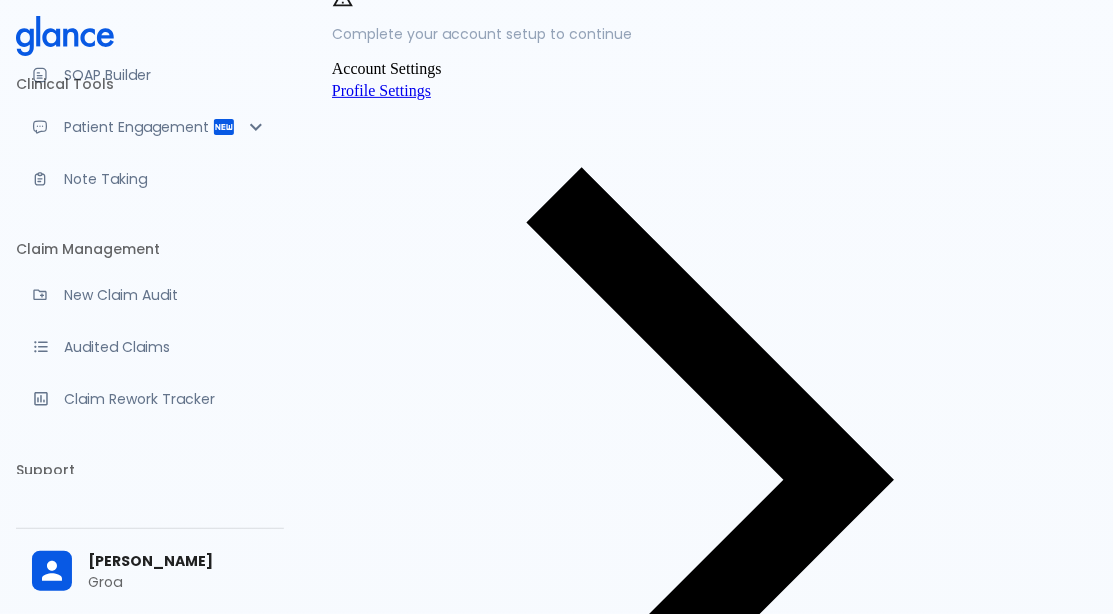 click on "Credit Points History" at bounding box center (400, 2451) 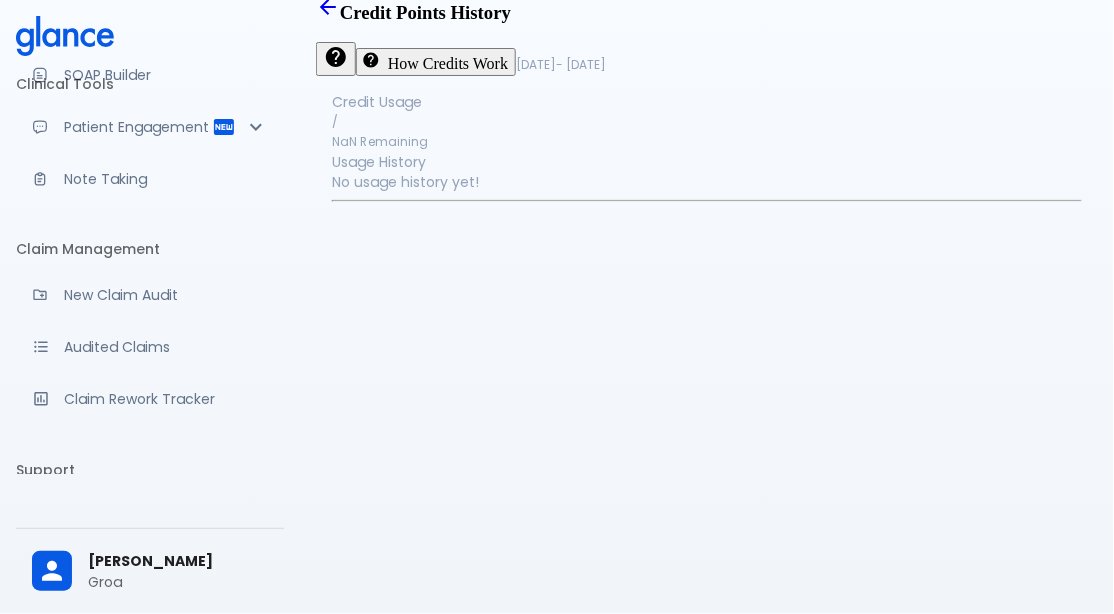 scroll, scrollTop: 119, scrollLeft: 0, axis: vertical 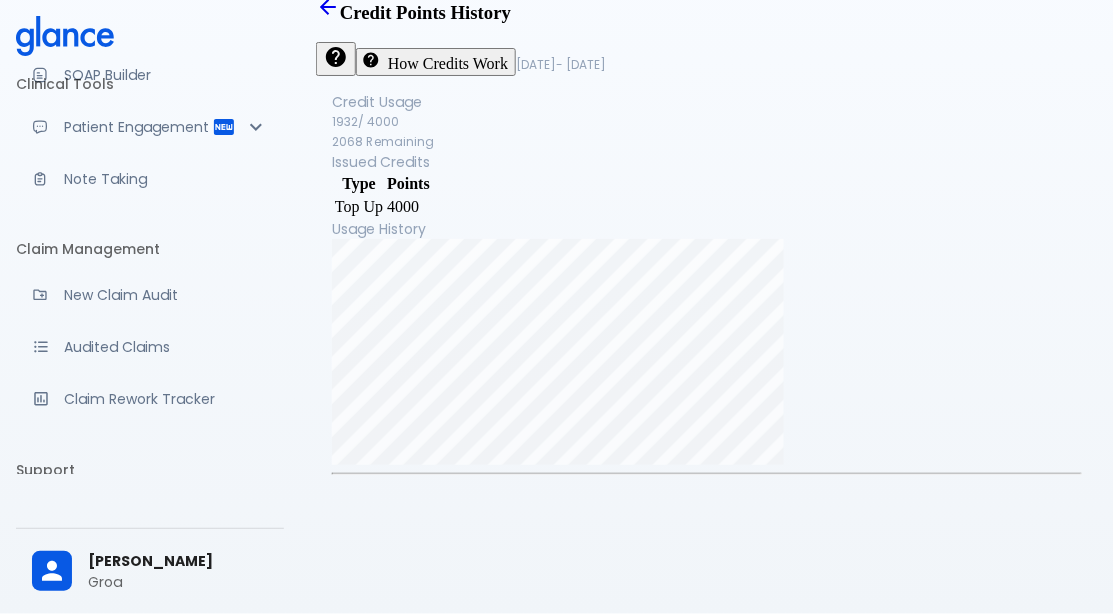 click on "Groa" at bounding box center [178, 582] 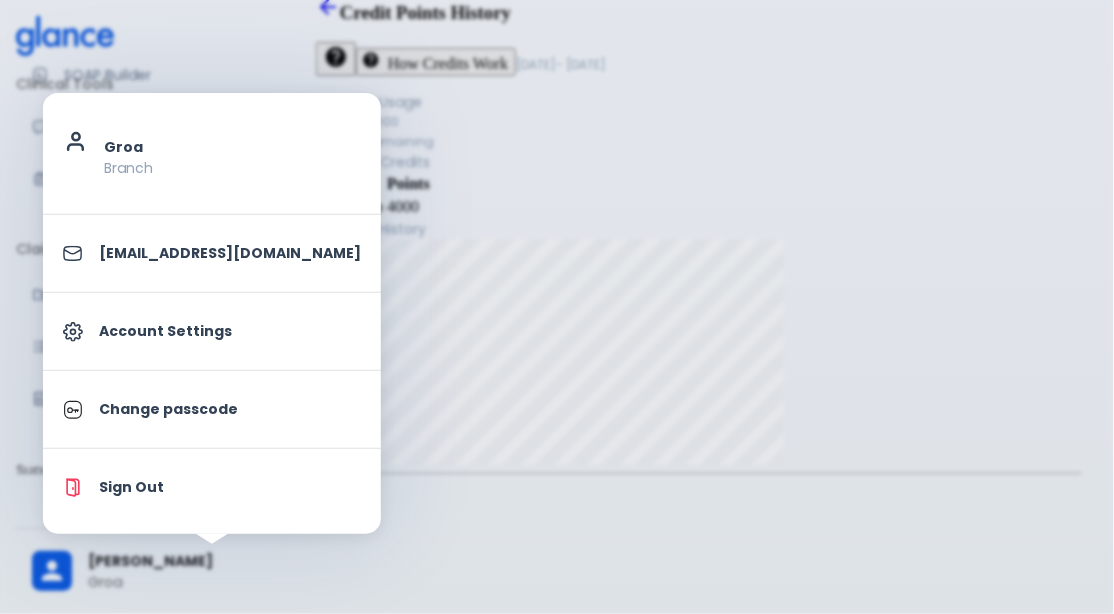 click at bounding box center [557, 307] 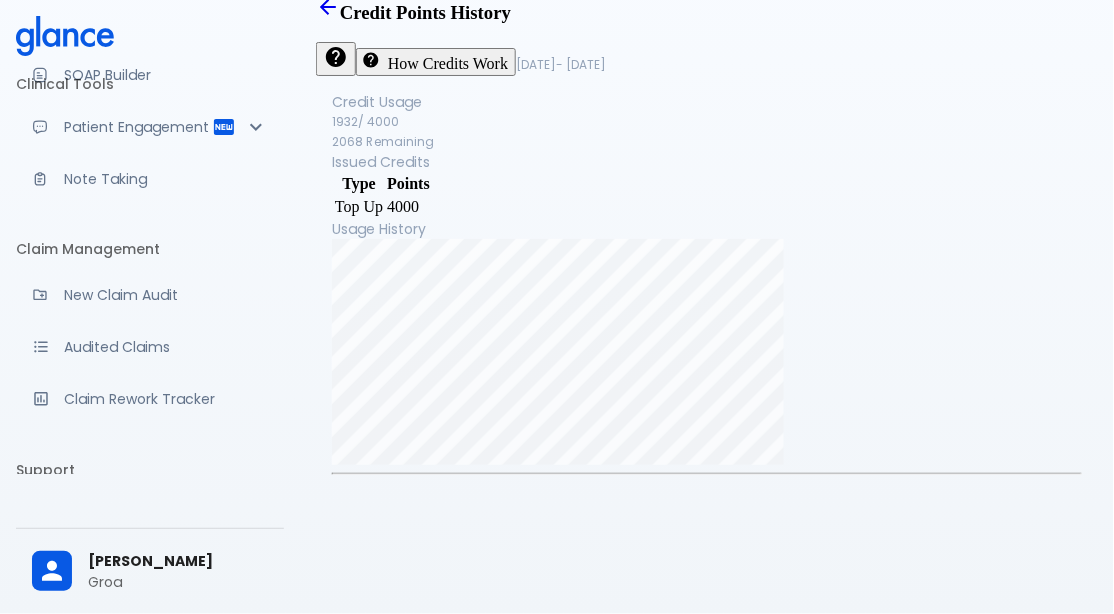 scroll, scrollTop: 0, scrollLeft: 0, axis: both 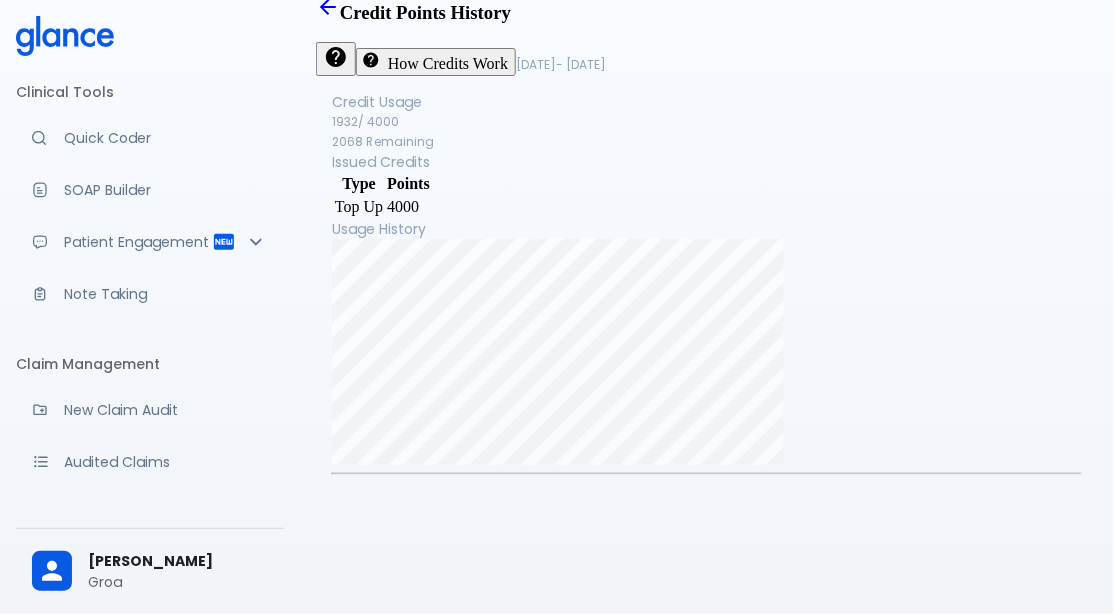 click on "Note Taking" at bounding box center [150, 294] 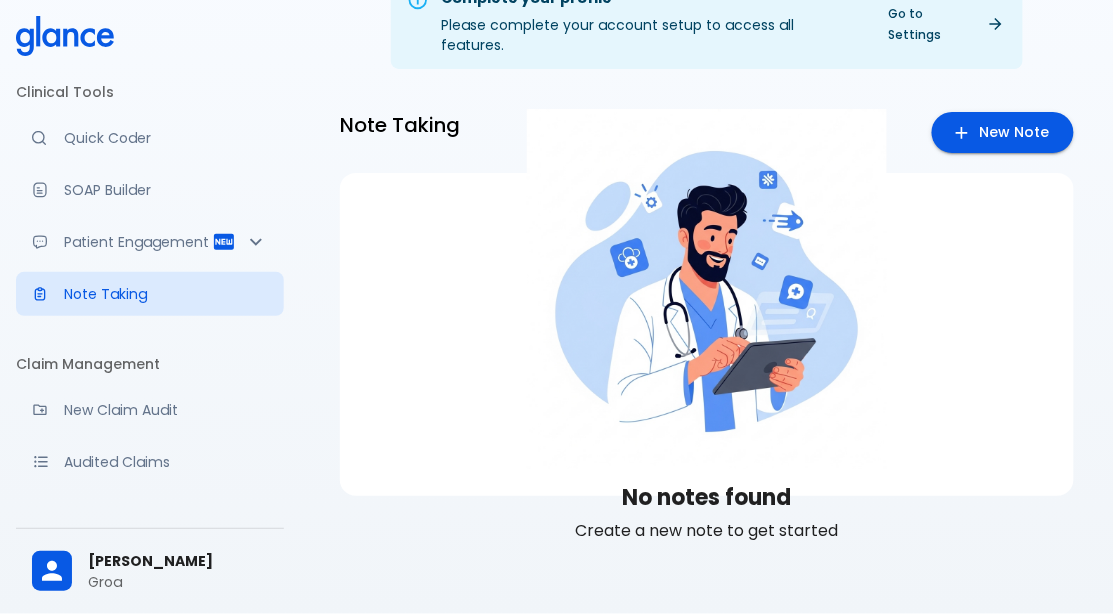 scroll, scrollTop: 48, scrollLeft: 0, axis: vertical 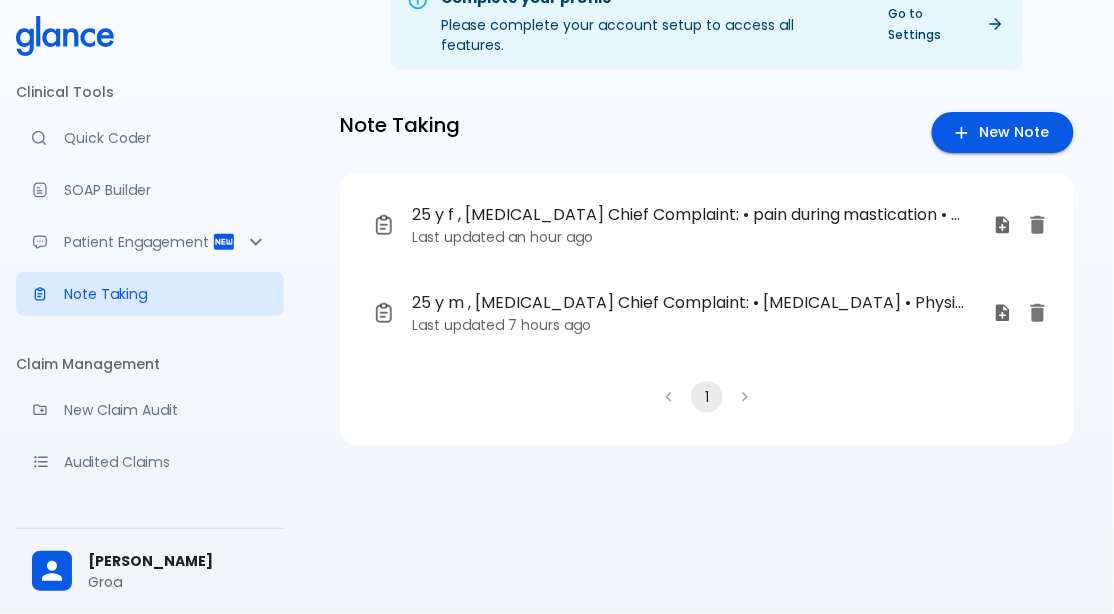 click on "Last updated   7 hours ago" at bounding box center [695, 325] 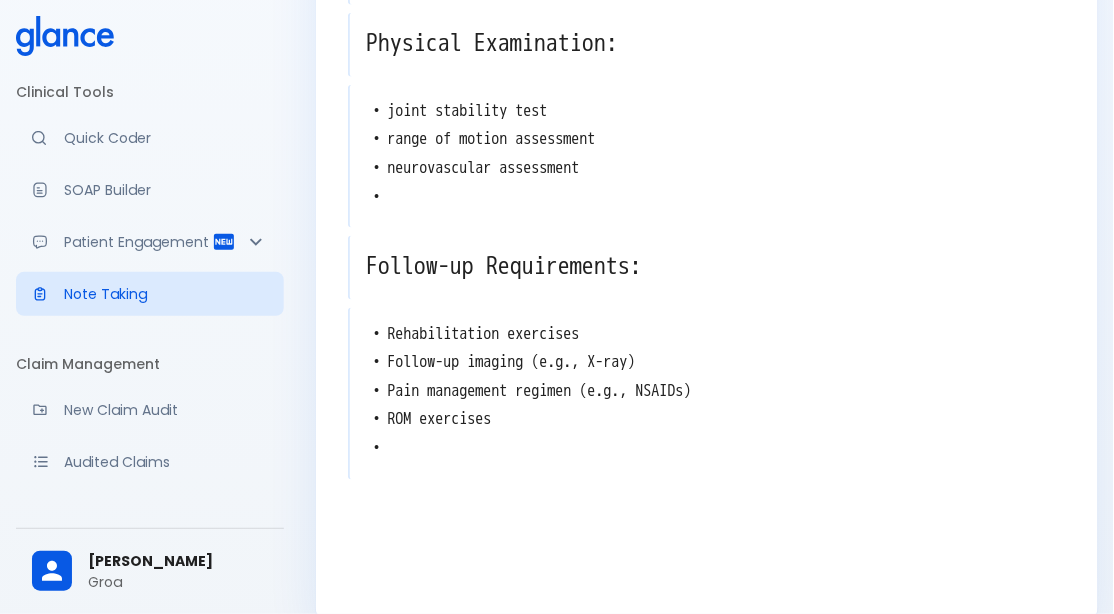 scroll, scrollTop: 444, scrollLeft: 0, axis: vertical 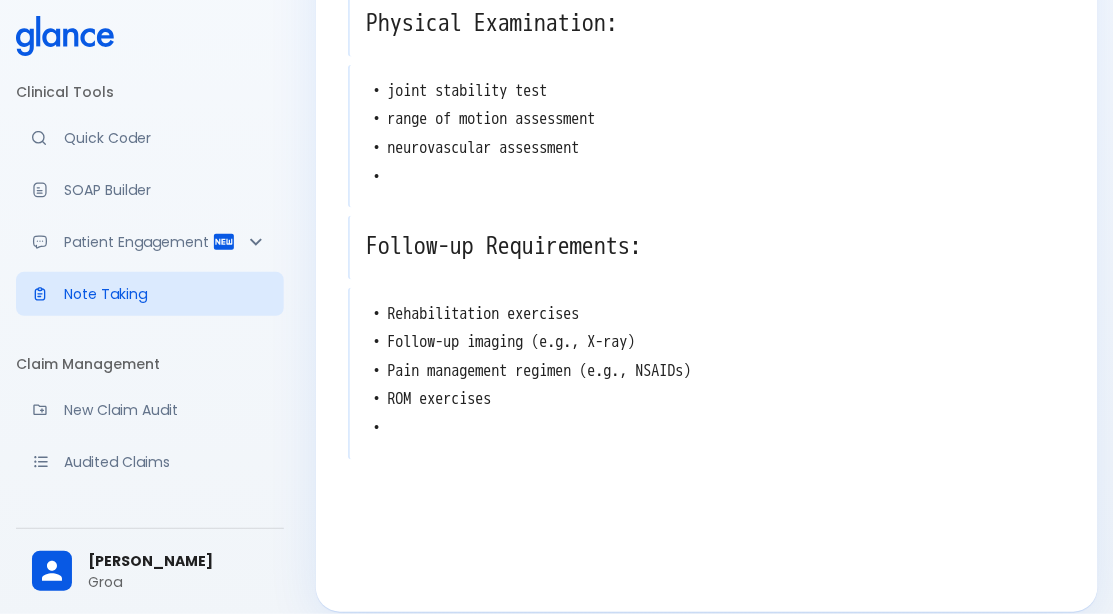 click on "• Rehabilitation exercises
• Follow-up imaging (e.g., X-ray)
• Pain management regimen (e.g., NSAIDs)
• ROM exercises
•" at bounding box center (708, 372) 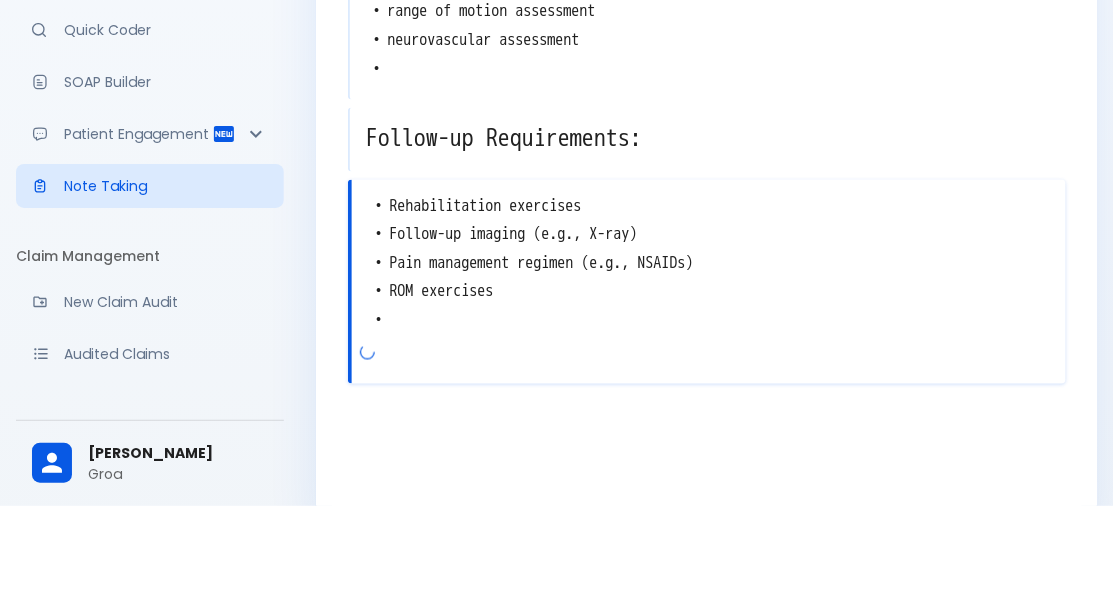 scroll, scrollTop: 444, scrollLeft: 0, axis: vertical 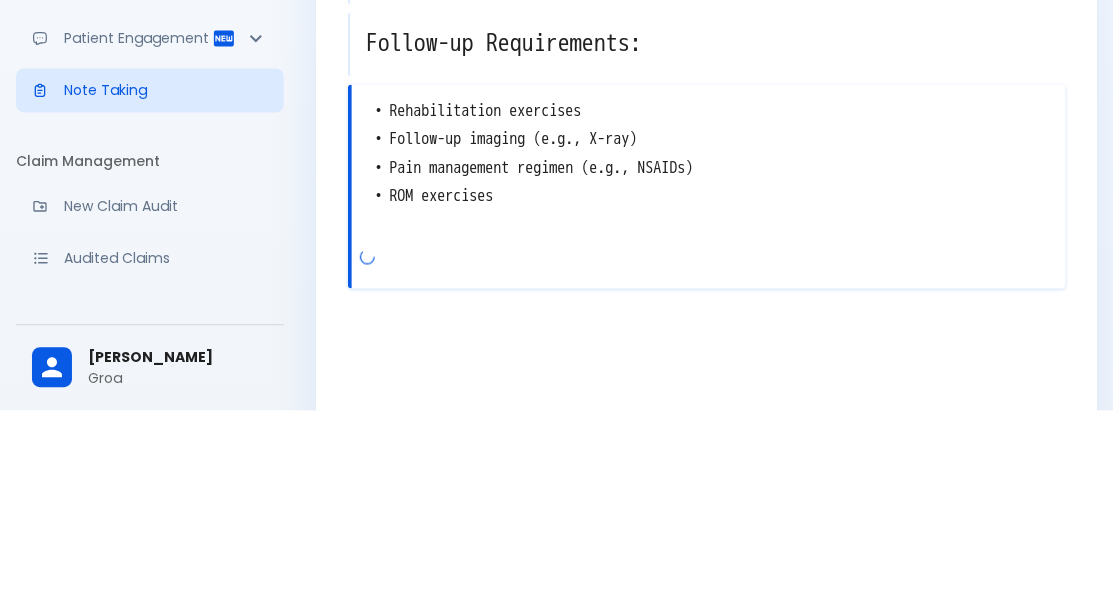 click on "• Rehabilitation exercises
• Follow-up imaging (e.g., X-ray)
• Pain management regimen (e.g., NSAIDs)
• ROM exercises" at bounding box center (709, 372) 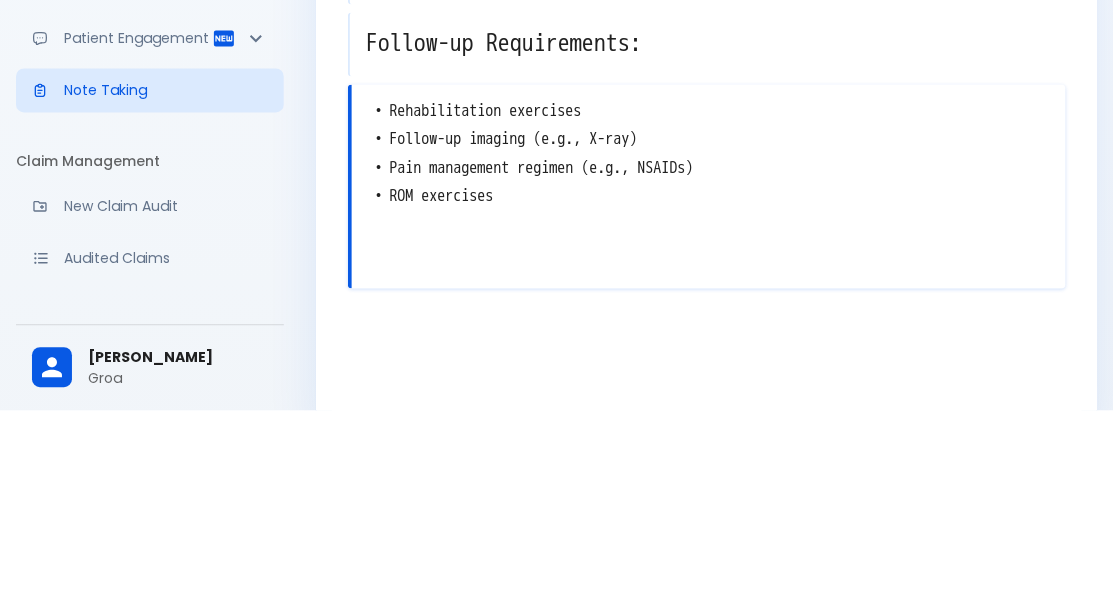 click on "• Rehabilitation exercises
• Follow-up imaging (e.g., X-ray)
• Pain management regimen (e.g., NSAIDs)
• ROM exercises" at bounding box center [709, 372] 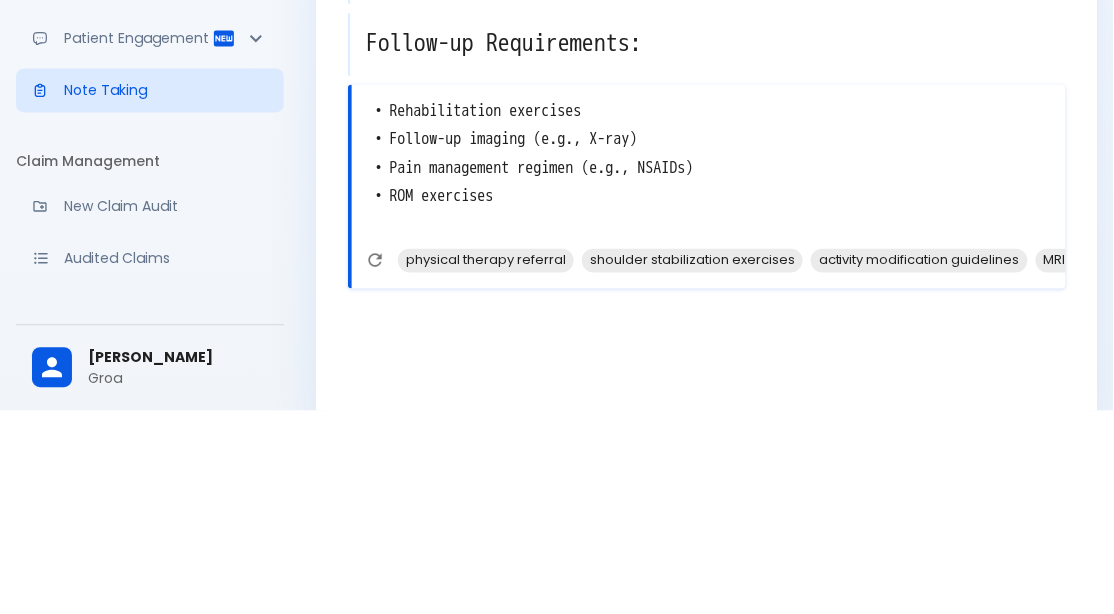 type on "• Rehabilitation exercises
• Follow-up imaging (e.g., X-ray)
• Pain management regimen (e.g., NSAIDs)
• ROM exercises" 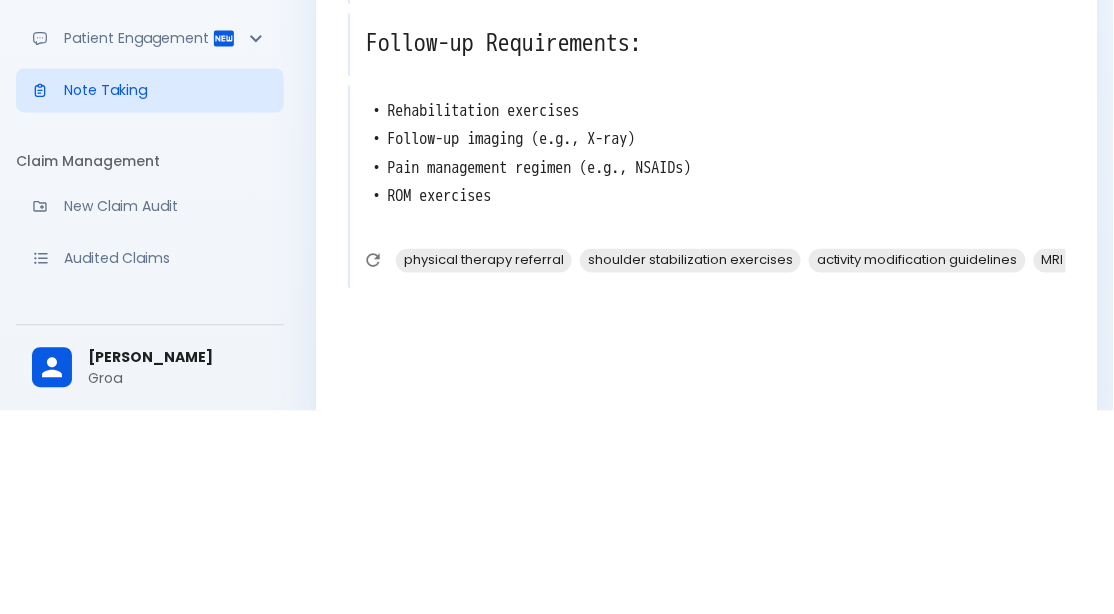 scroll, scrollTop: 444, scrollLeft: 0, axis: vertical 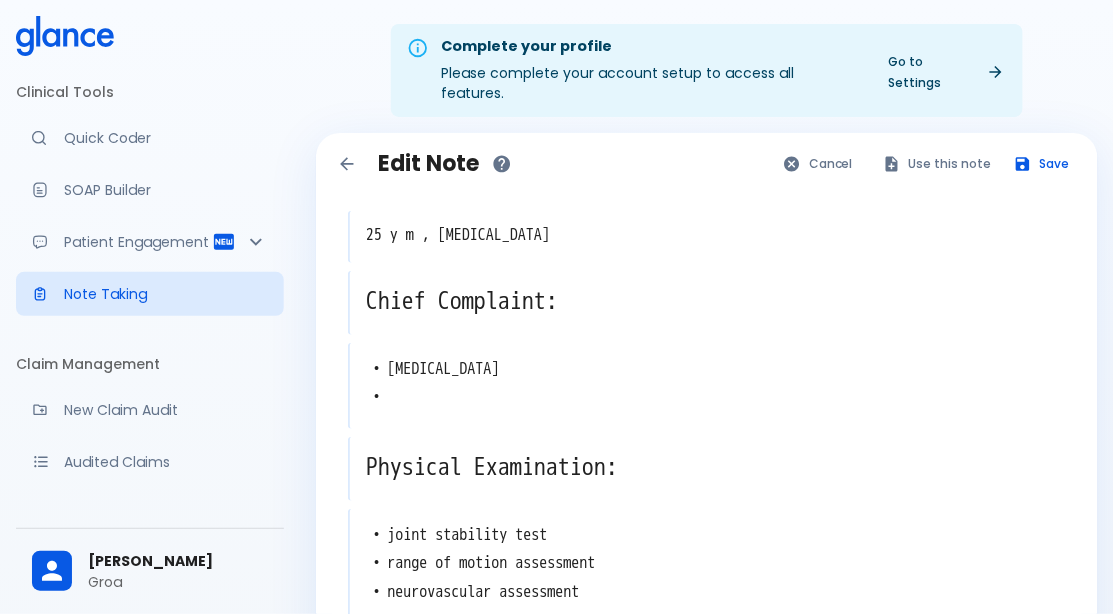 click on "25 y m , [MEDICAL_DATA] x Chief Complaint: x • [MEDICAL_DATA]
•  x Physical Examination: x • joint stability test
• range of motion assessment
• neurovascular assessment
•  x Follow-up Requirements: x • Rehabilitation exercises
• Follow-up imaging (e.g., X-ray)
• Pain management regimen (e.g., NSAIDs)
• ROM exercises
x physical therapy referral shoulder stabilization exercises activity modification guidelines MRI to assess [MEDICAL_DATA]  [MEDICAL_DATA] injection for inflammation" at bounding box center (707, 621) 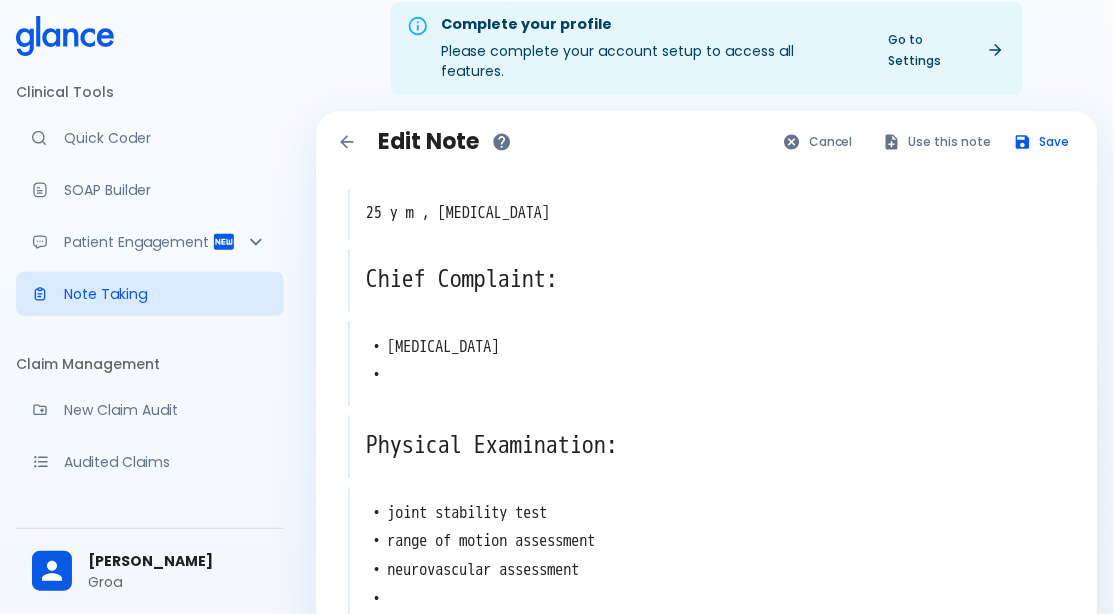 scroll, scrollTop: 42, scrollLeft: 0, axis: vertical 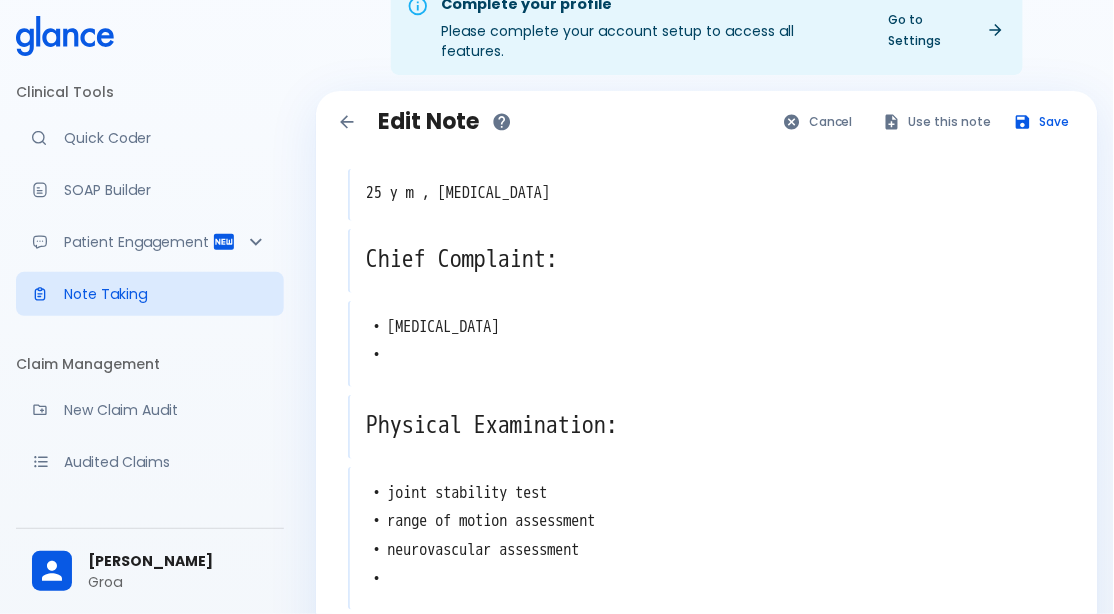 click on "• [MEDICAL_DATA]
•  x" at bounding box center [707, 344] 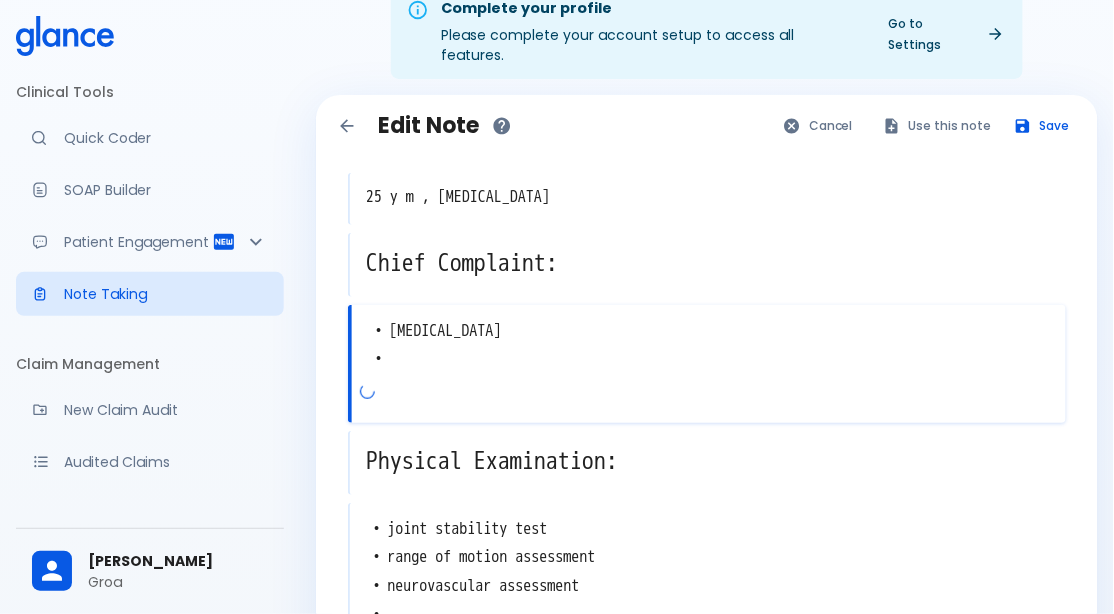scroll, scrollTop: 36, scrollLeft: 0, axis: vertical 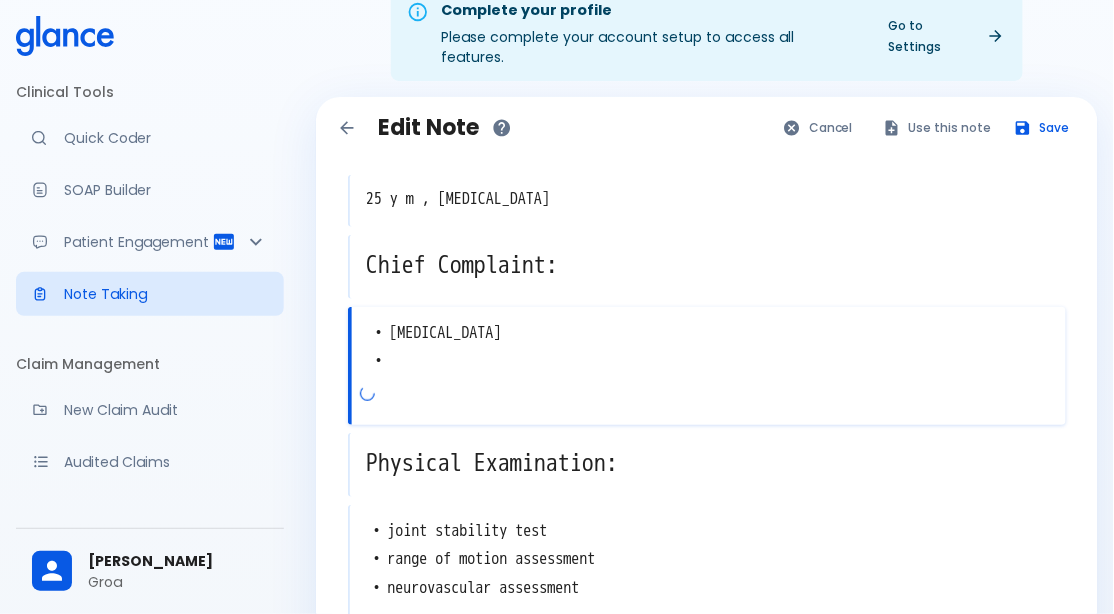 click on "Quick Coder" at bounding box center [150, 138] 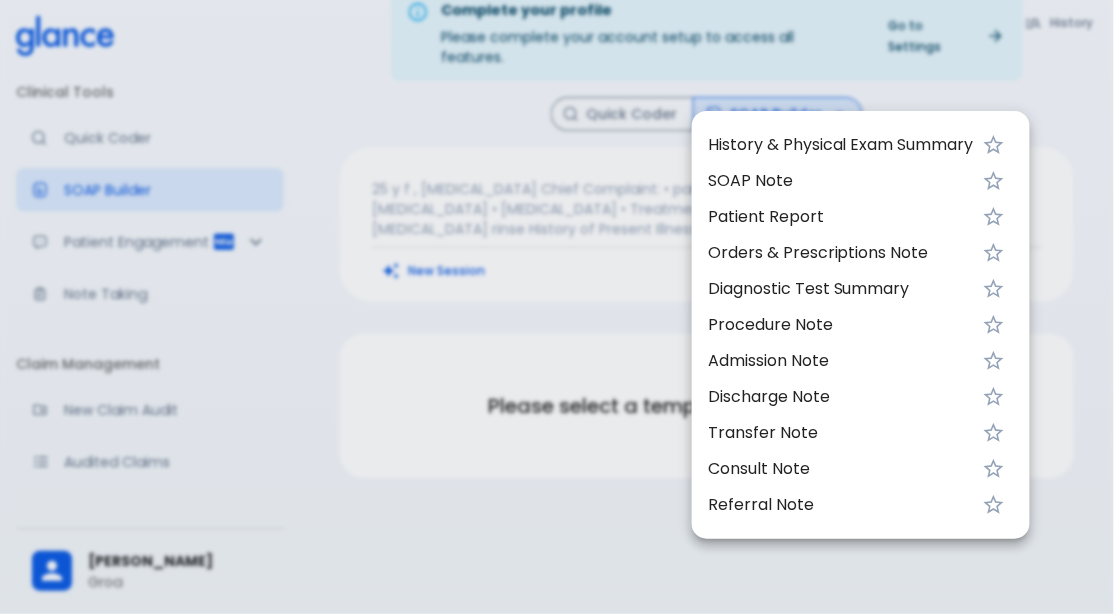 click at bounding box center (557, 307) 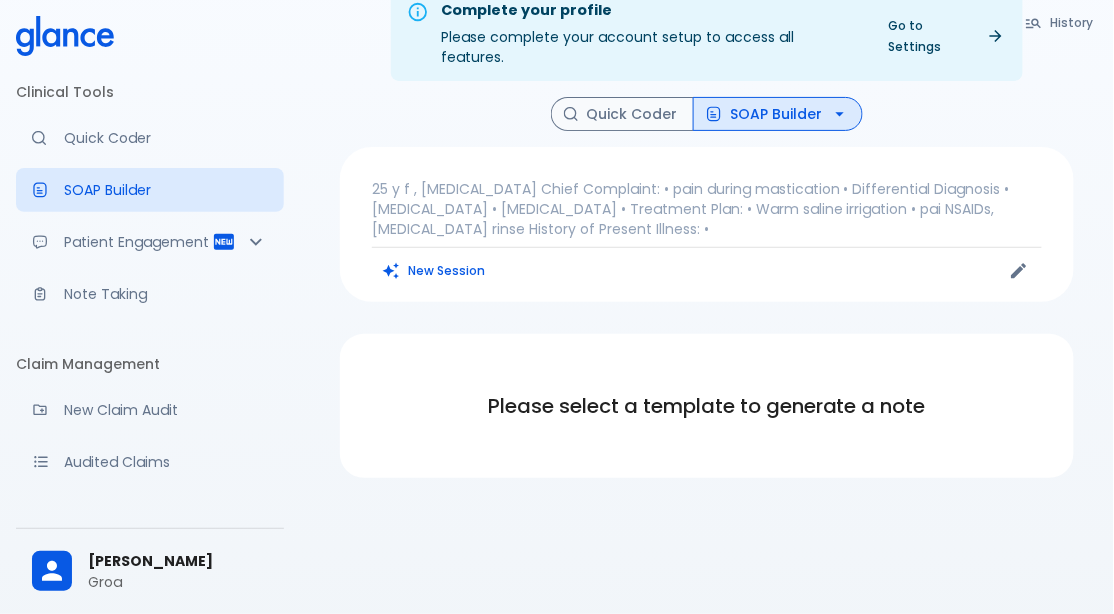 click on "Note Taking" at bounding box center [166, 294] 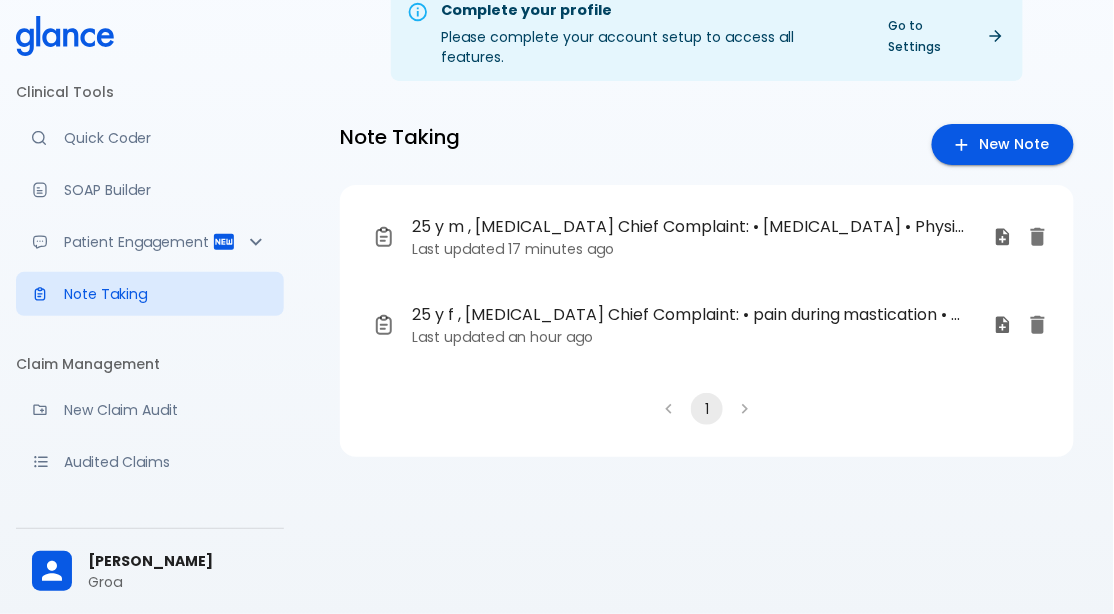 click on "25 y m , [MEDICAL_DATA]
Chief Complaint:
• [MEDICAL_DATA]
•
Physical Examination:
• joint stability test
• range of motion assessment
• neurovascular assessment
•
Follow-up Requirements:
• Rehabilitation exercises
• Follow-up imaging (e.g., X-ray)
• Pain management regimen (e.g., NSAIDs)
• ROM exercises" at bounding box center (690, 227) 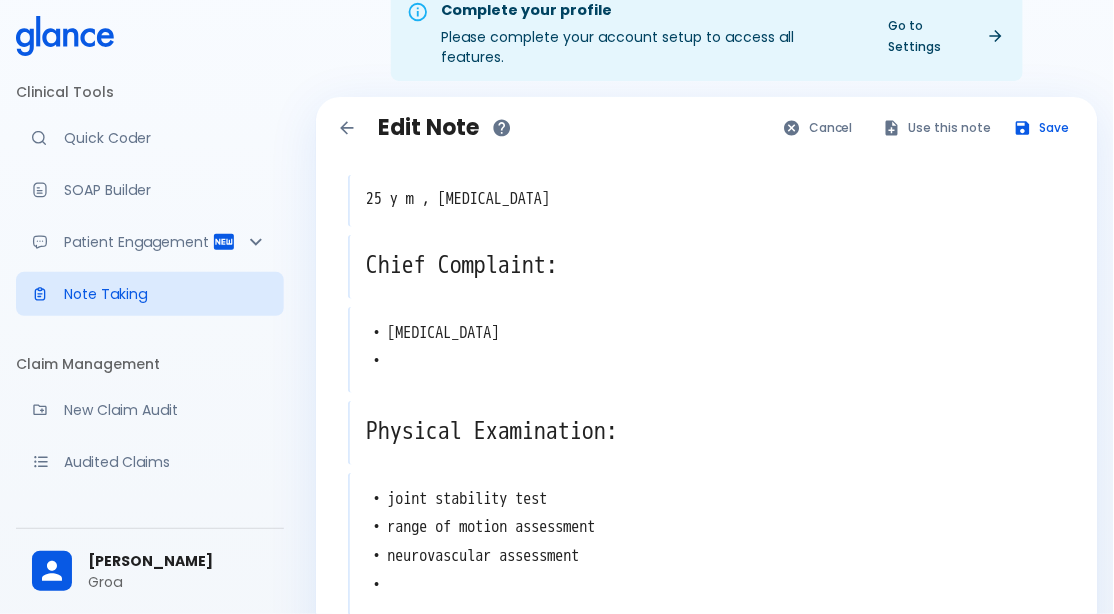 type on "• Rehabilitation exercises
• Follow-up imaging (e.g., X-ray)
• Pain management regimen (e.g., NSAIDs)
• ROM exercises" 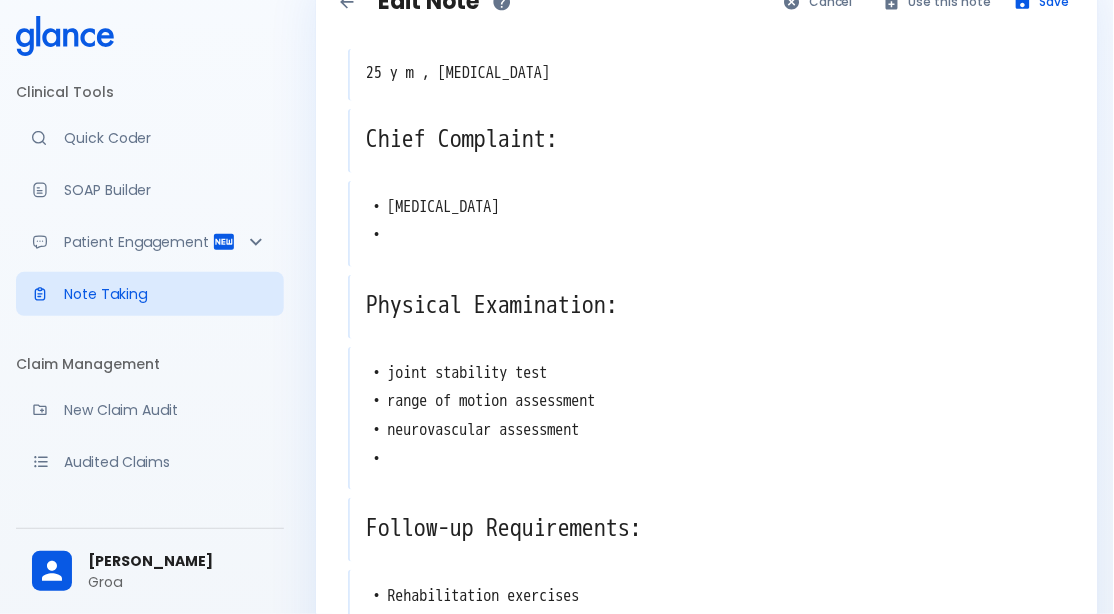 scroll, scrollTop: 172, scrollLeft: 0, axis: vertical 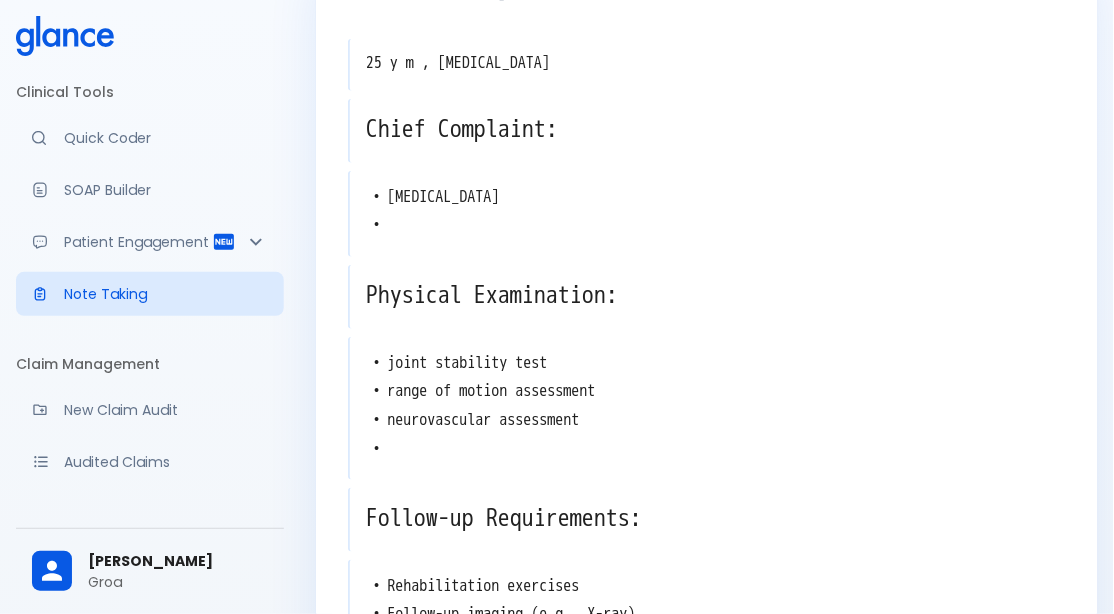 click on "• [MEDICAL_DATA]
•" at bounding box center [708, 212] 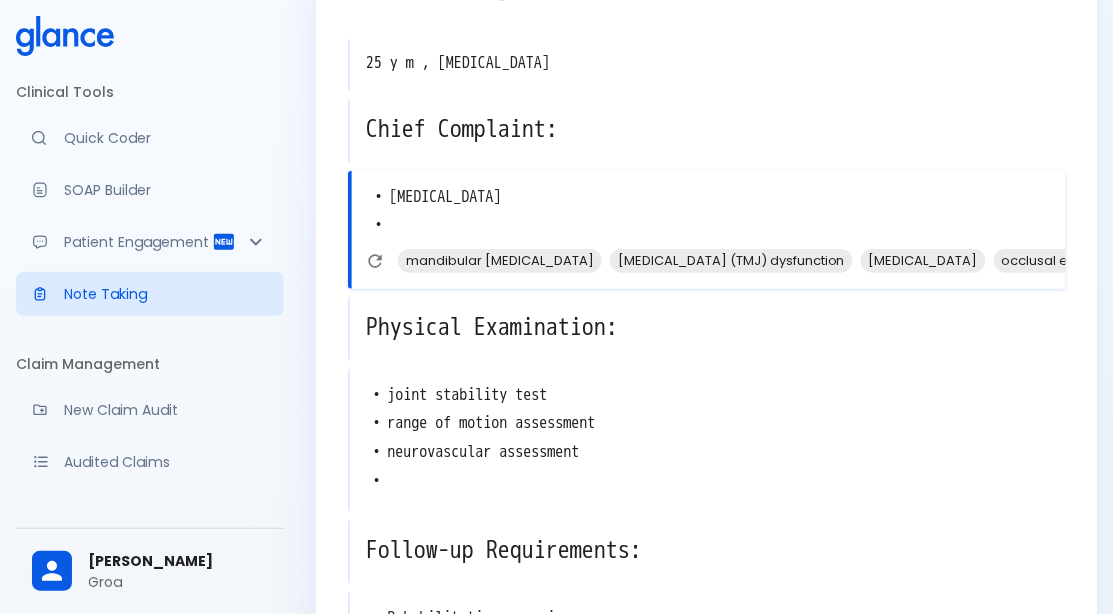 click on "mandibular [MEDICAL_DATA]" at bounding box center [500, 260] 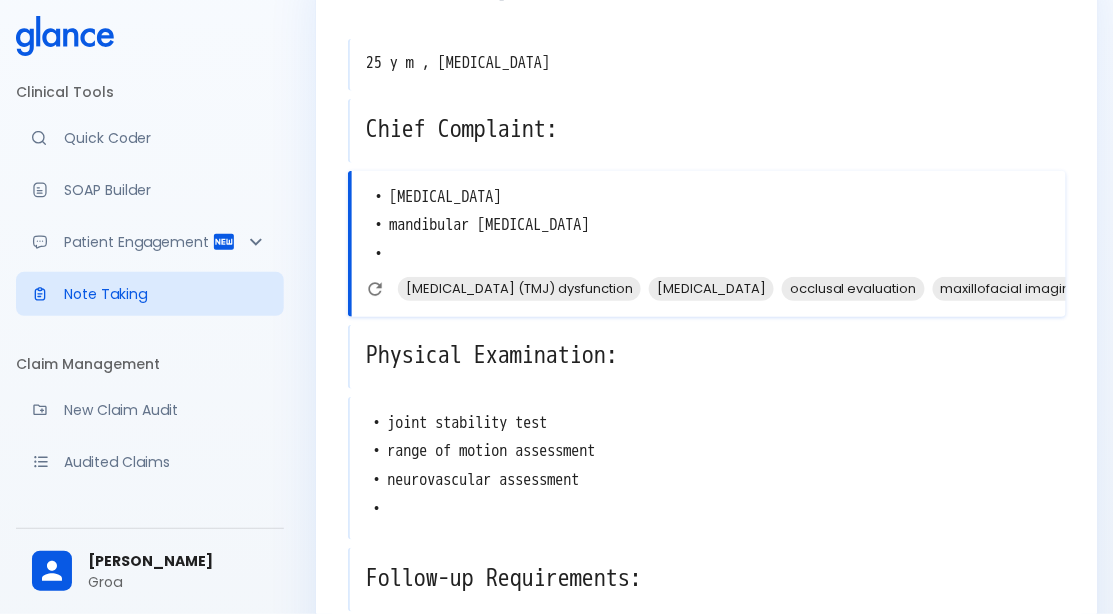 click on "Edit Note Cancel Use this note Save 25 y m , [MEDICAL_DATA] x Chief Complaint: x • [MEDICAL_DATA]
• mandibular [MEDICAL_DATA]
•  x [MEDICAL_DATA] (TMJ) dysfunction [MEDICAL_DATA] occlusal evaluation maxillofacial imaging Physical Examination: x • joint stability test
• range of motion assessment
• neurovascular assessment
•  x Follow-up Requirements: x • Rehabilitation exercises
• Follow-up imaging (e.g., X-ray)
• Pain management regimen (e.g., NSAIDs)
• ROM exercises
x" at bounding box center [707, 452] 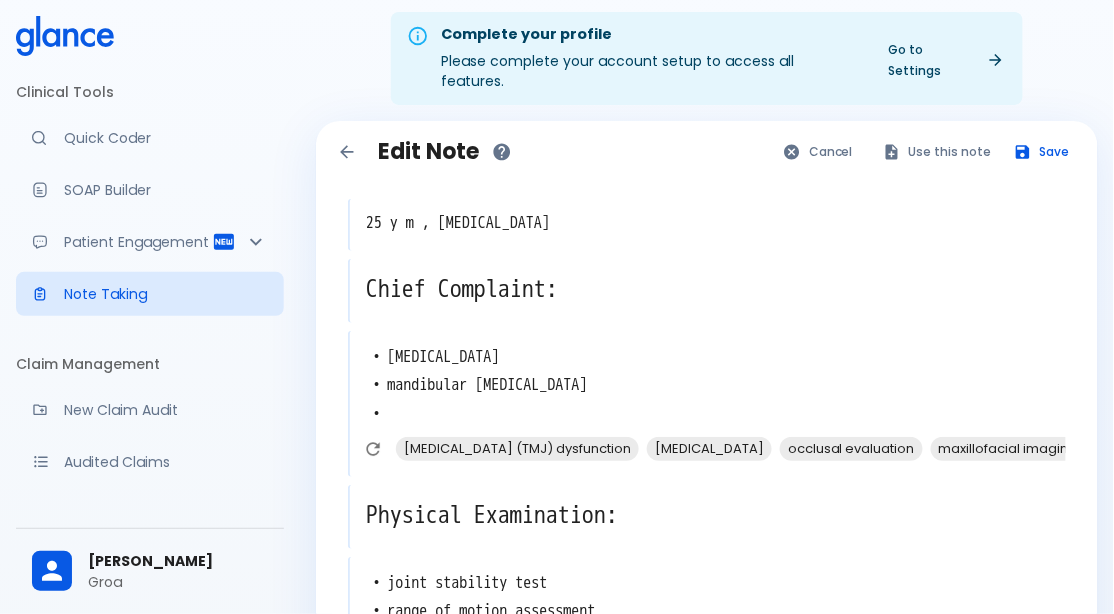 scroll, scrollTop: 0, scrollLeft: 0, axis: both 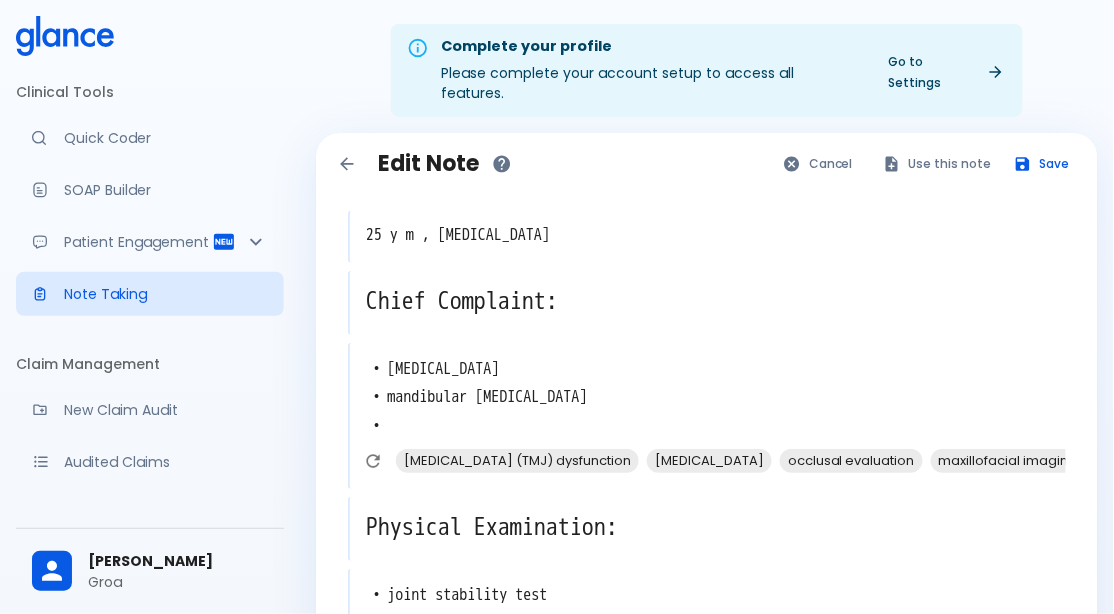 click on "Use this note" at bounding box center [938, 163] 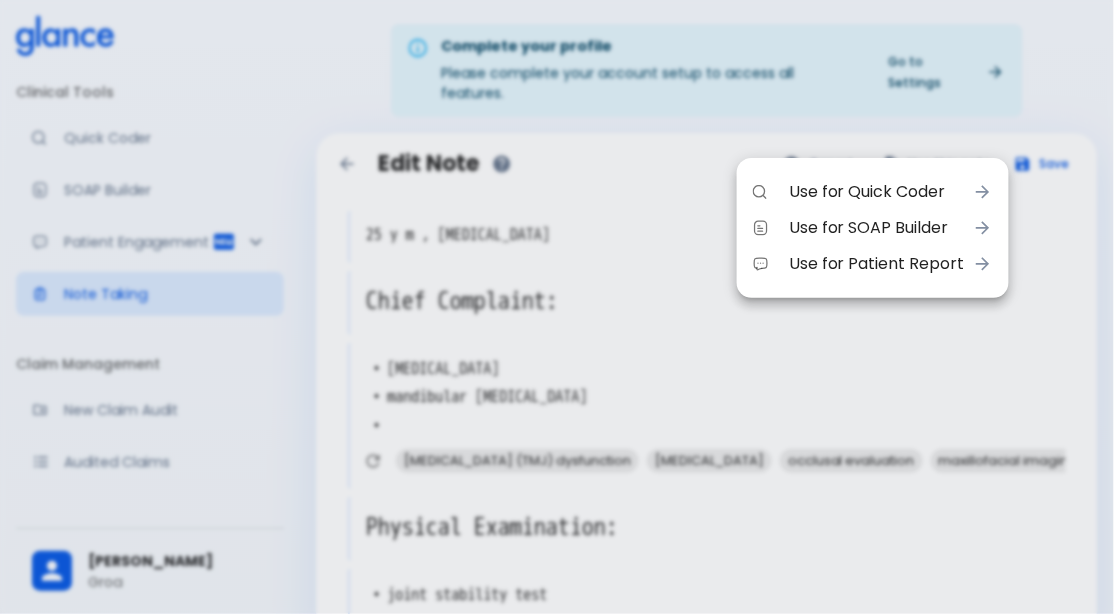 click on "Use for Quick Coder" at bounding box center (877, 192) 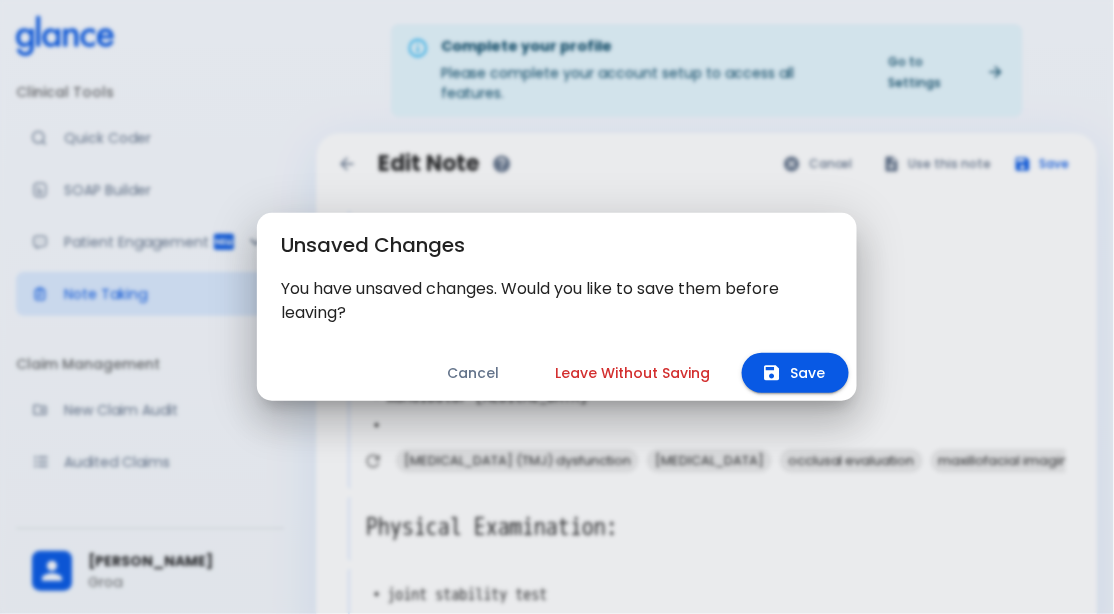 click on "Save" at bounding box center (795, 373) 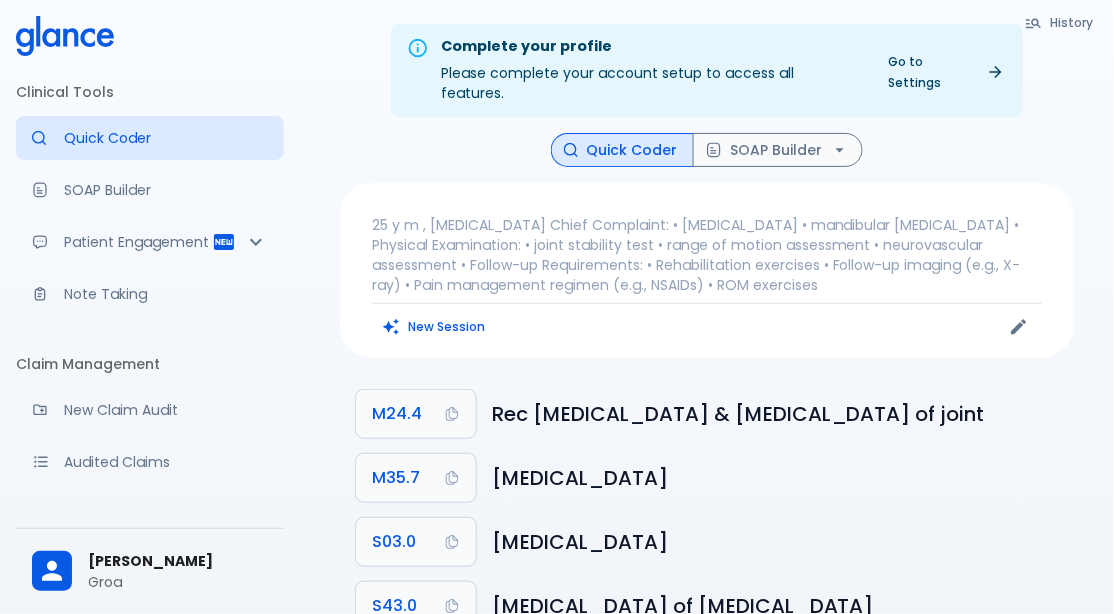 click on "SOAP Builder" at bounding box center (778, 150) 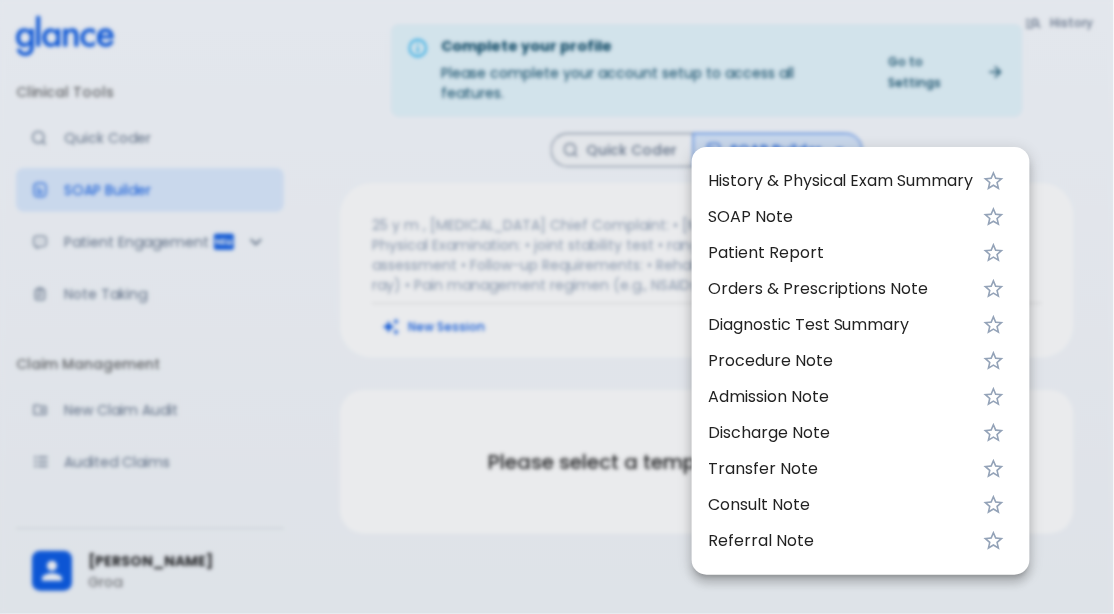 click on "History & Physical Exam Summary" at bounding box center [841, 181] 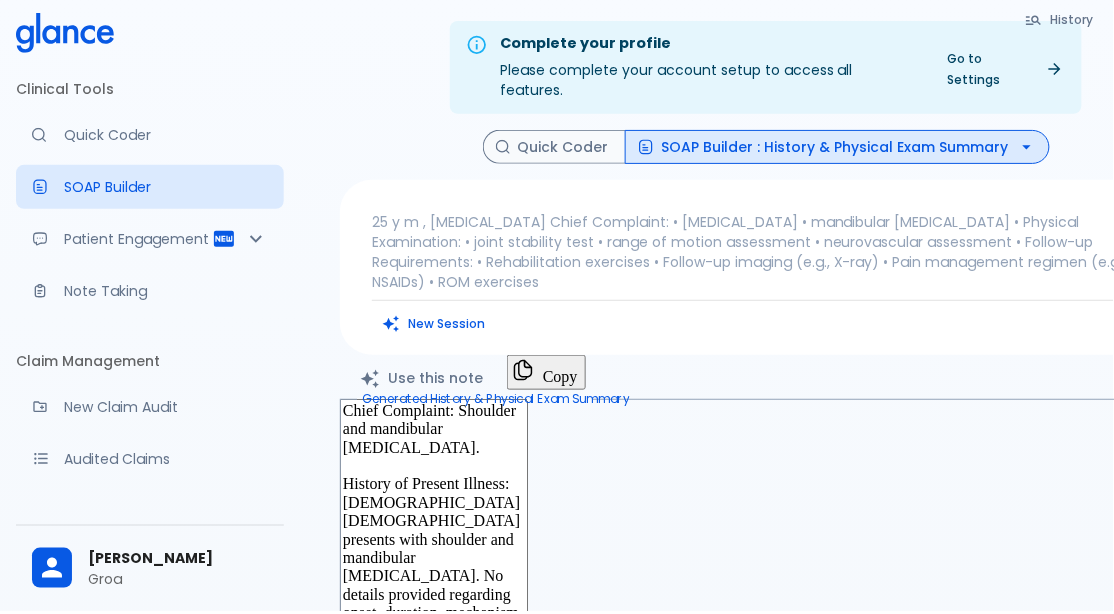 scroll, scrollTop: 152, scrollLeft: 0, axis: vertical 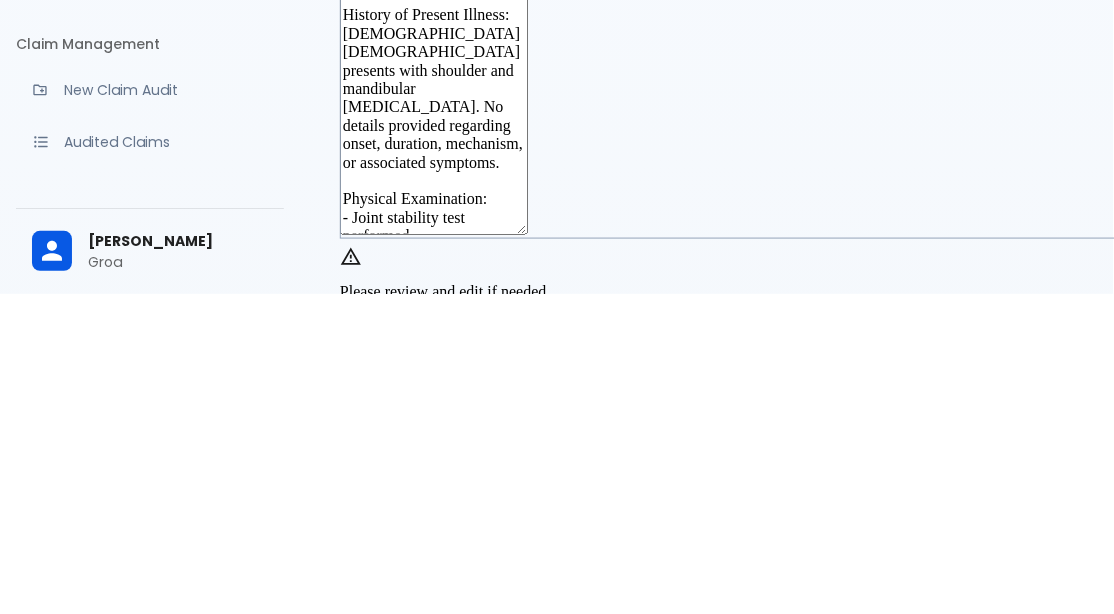 click on "Chief Complaint: Shoulder and mandibular [MEDICAL_DATA].
History of Present Illness: [DEMOGRAPHIC_DATA] [DEMOGRAPHIC_DATA] presents with shoulder and mandibular [MEDICAL_DATA]. No details provided regarding onset, duration, mechanism, or associated symptoms.
Physical Examination:
- Joint stability test performed
- Range of motion assessment conducted
- Neurovascular assessment performed
Plan includes rehabilitation exercises, follow-up imaging (such as X-ray), pain management regimen (NSAIDs), and range of motion exercises. x Generated History & Physical Exam Summary" at bounding box center [766, 404] 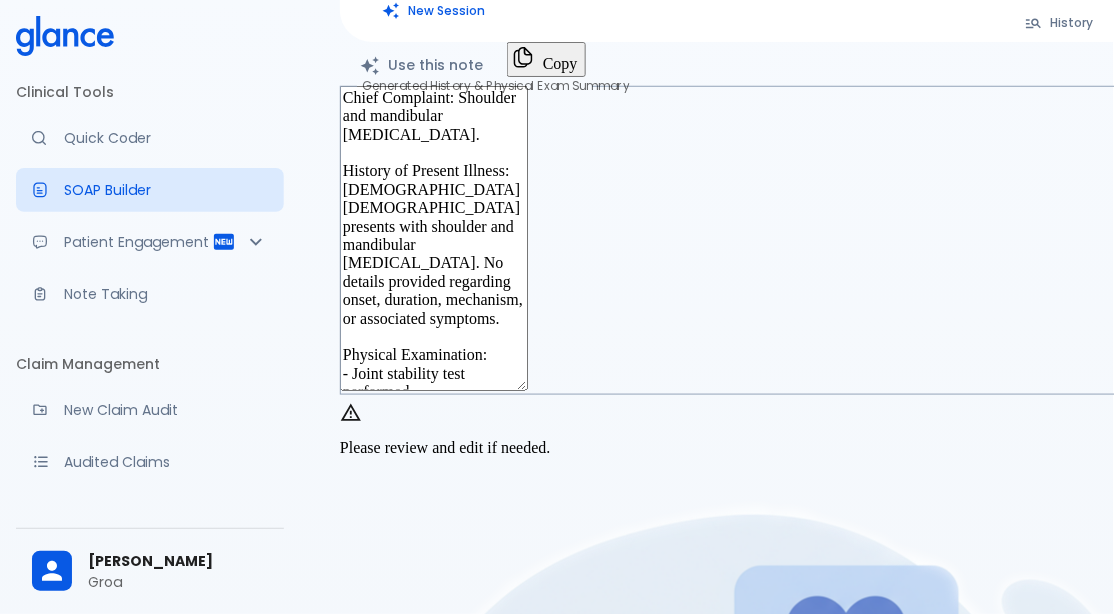 scroll, scrollTop: 313, scrollLeft: 0, axis: vertical 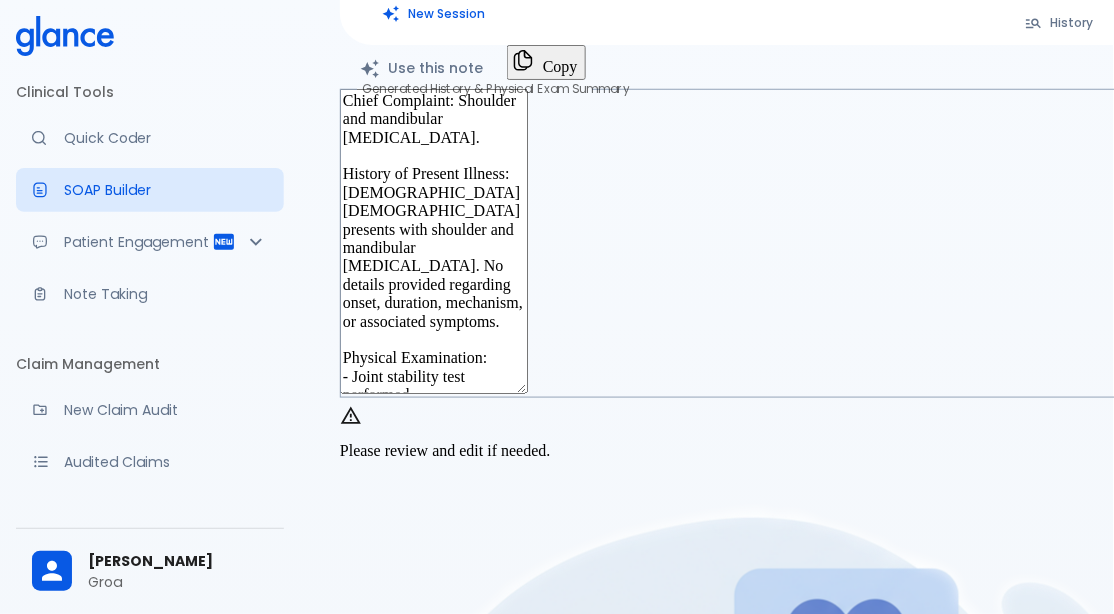 click on "Copy" at bounding box center [546, 62] 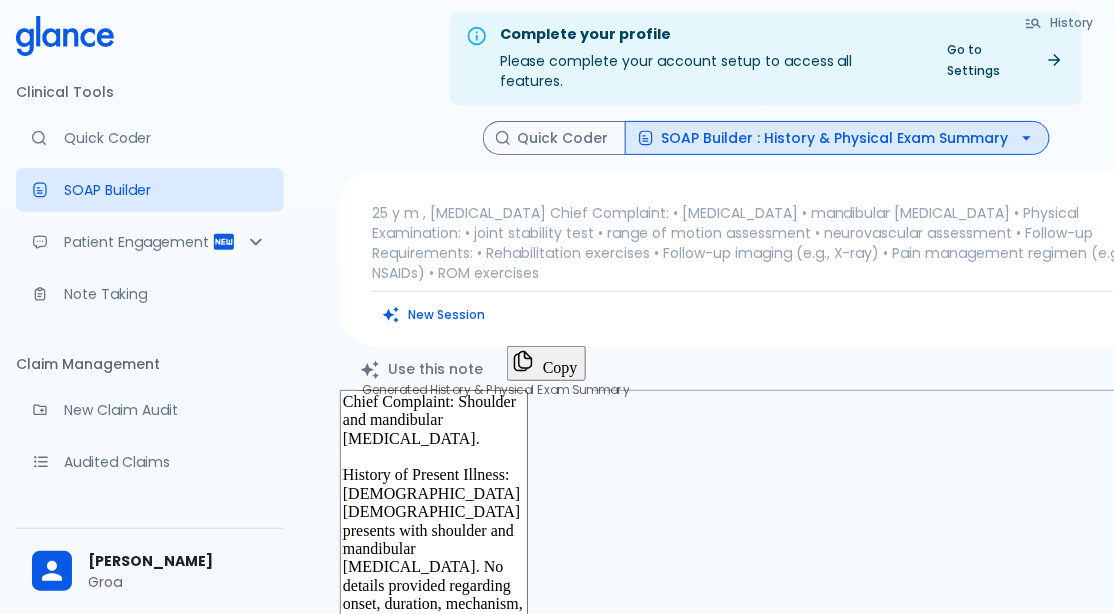 scroll, scrollTop: 0, scrollLeft: 0, axis: both 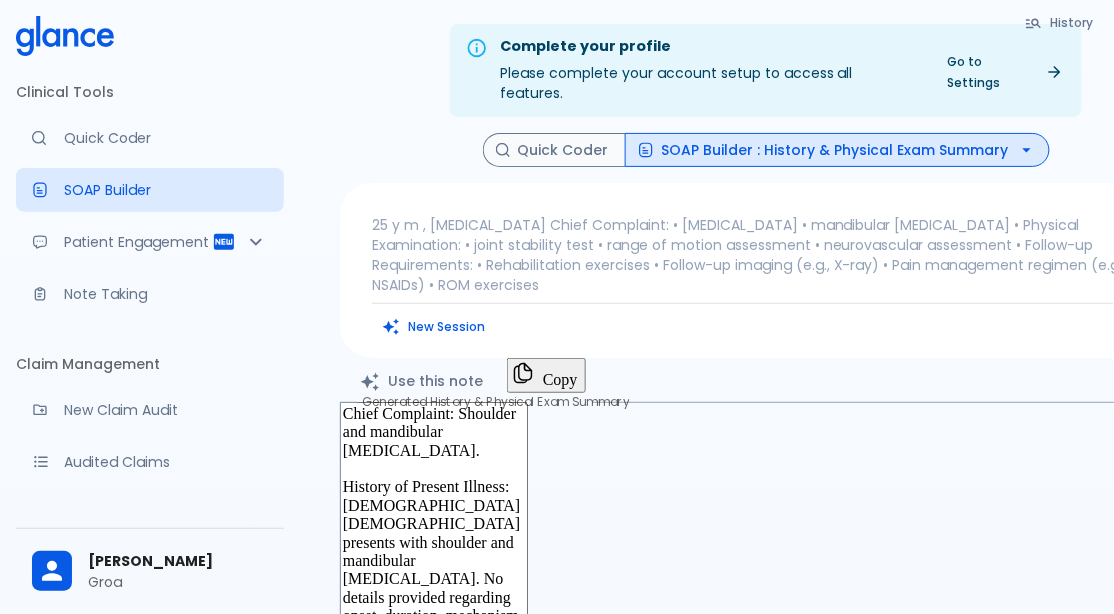 click on "SOAP Builder   : History & Physical Exam Summary" at bounding box center [837, 150] 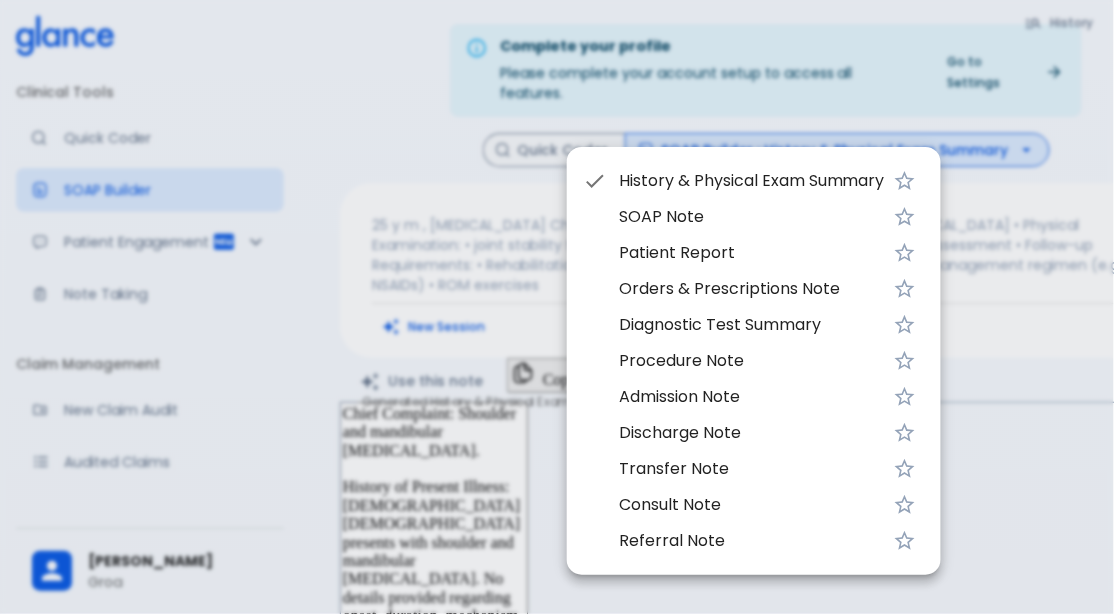 click on "Patient Report" at bounding box center [752, 253] 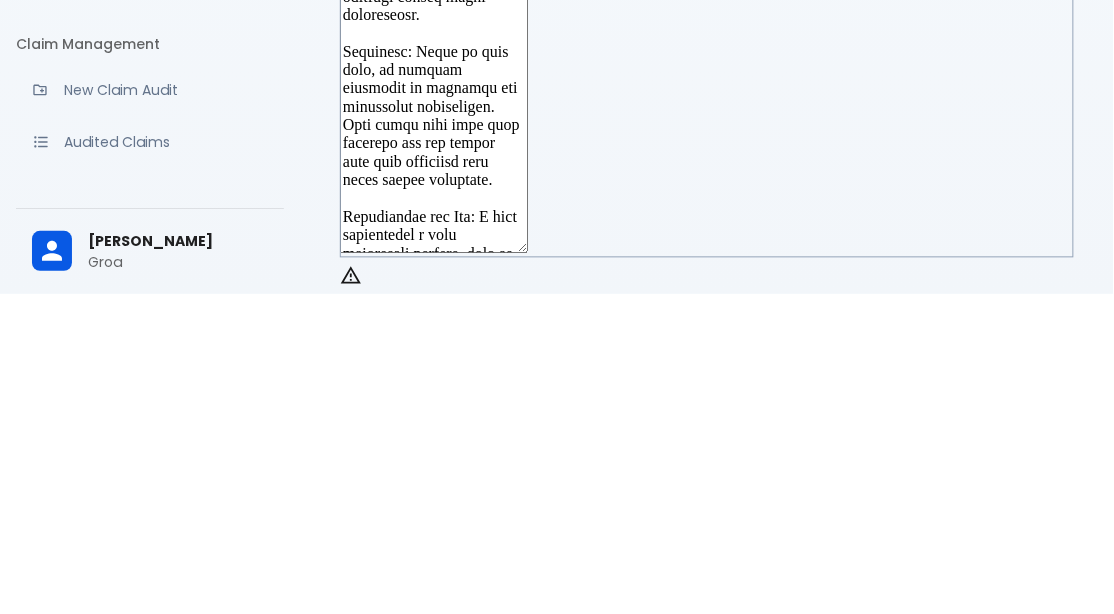 scroll, scrollTop: 520, scrollLeft: 0, axis: vertical 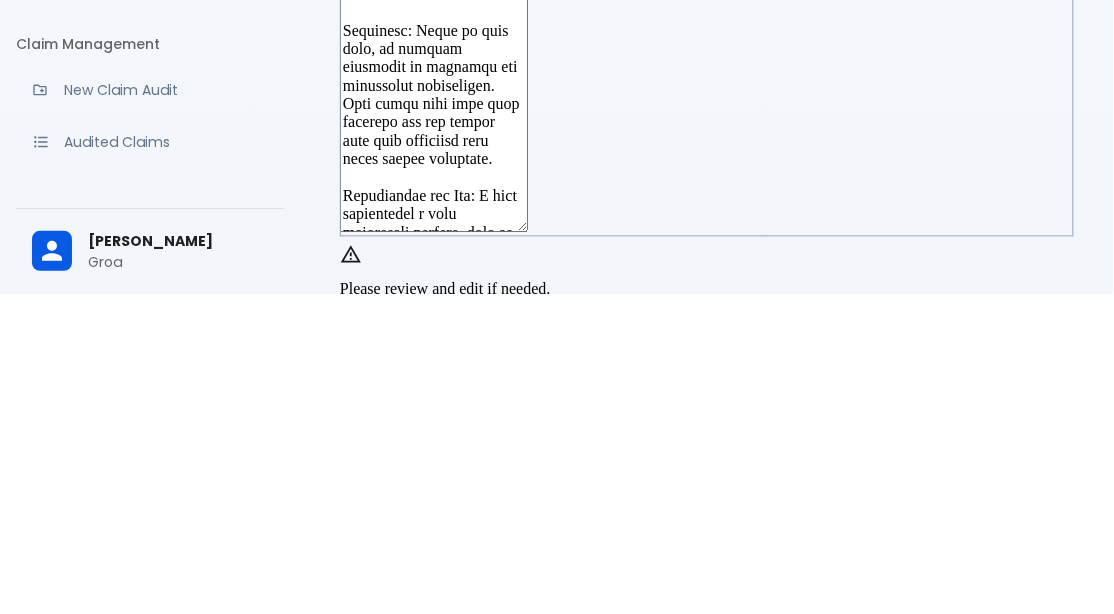 click on "Use this note Send to Patient Generated Patient Report x Generated Patient Report Please review and edit if needed." at bounding box center (707, 232) 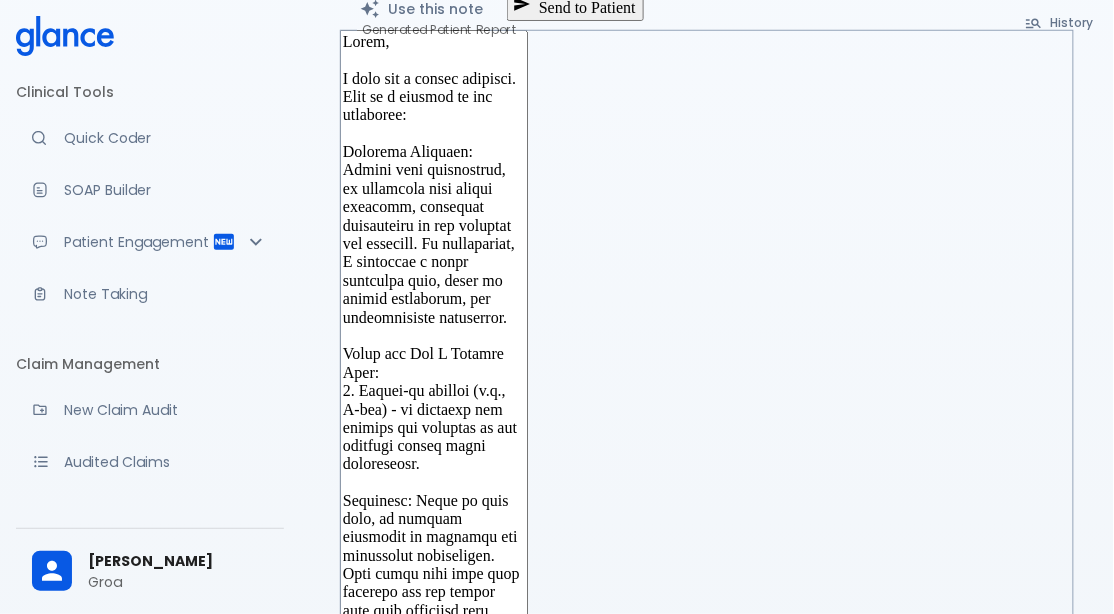 scroll, scrollTop: 366, scrollLeft: 0, axis: vertical 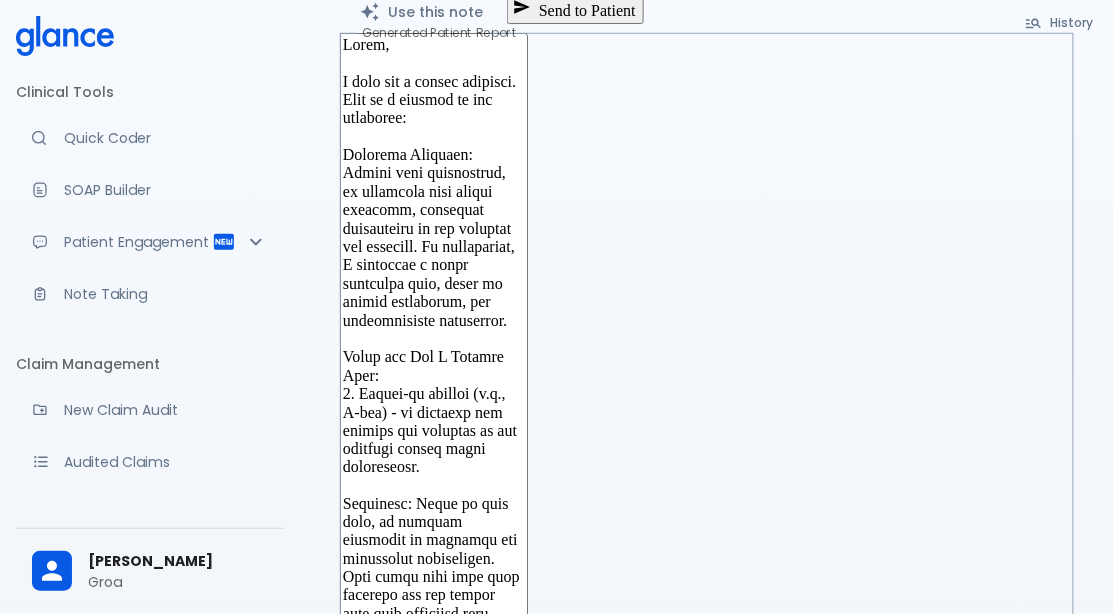 click on "Note Taking" at bounding box center (166, 294) 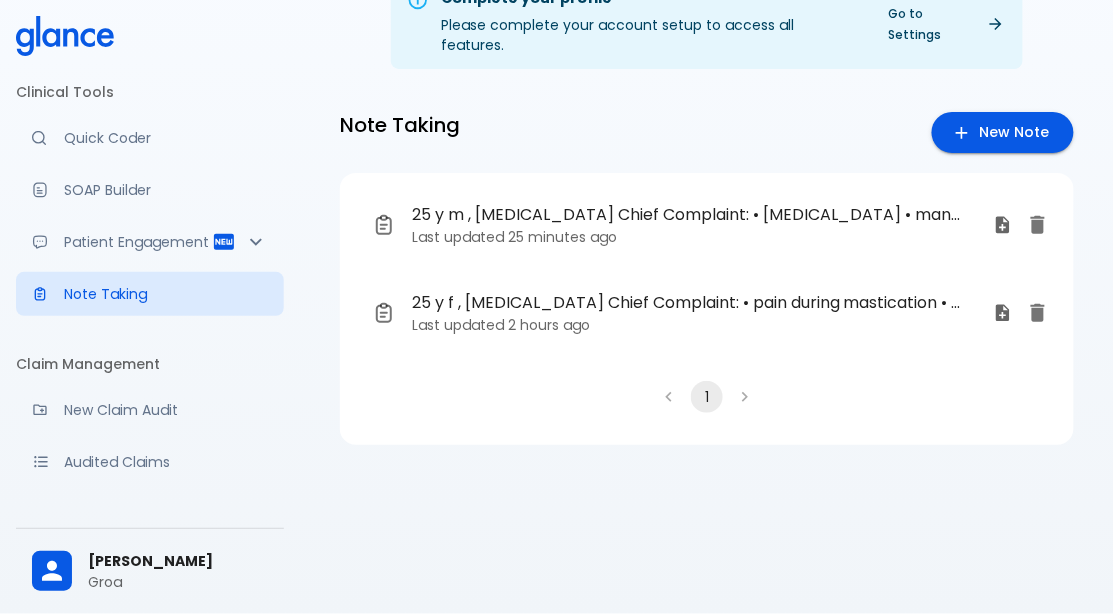 scroll, scrollTop: 0, scrollLeft: 0, axis: both 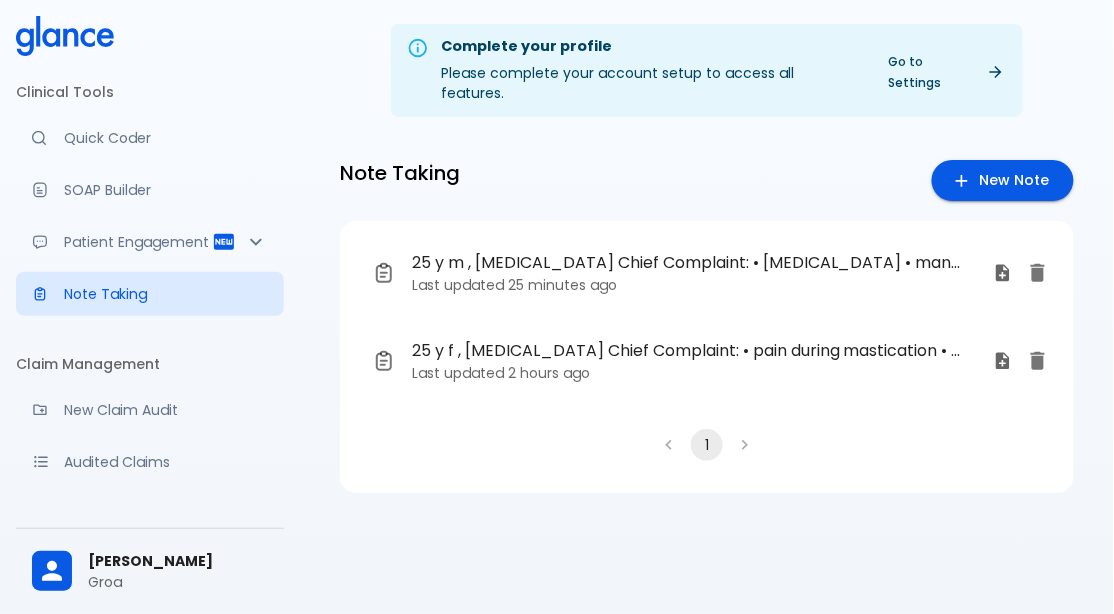 click on "Last updated   25 minutes ago" at bounding box center (695, 285) 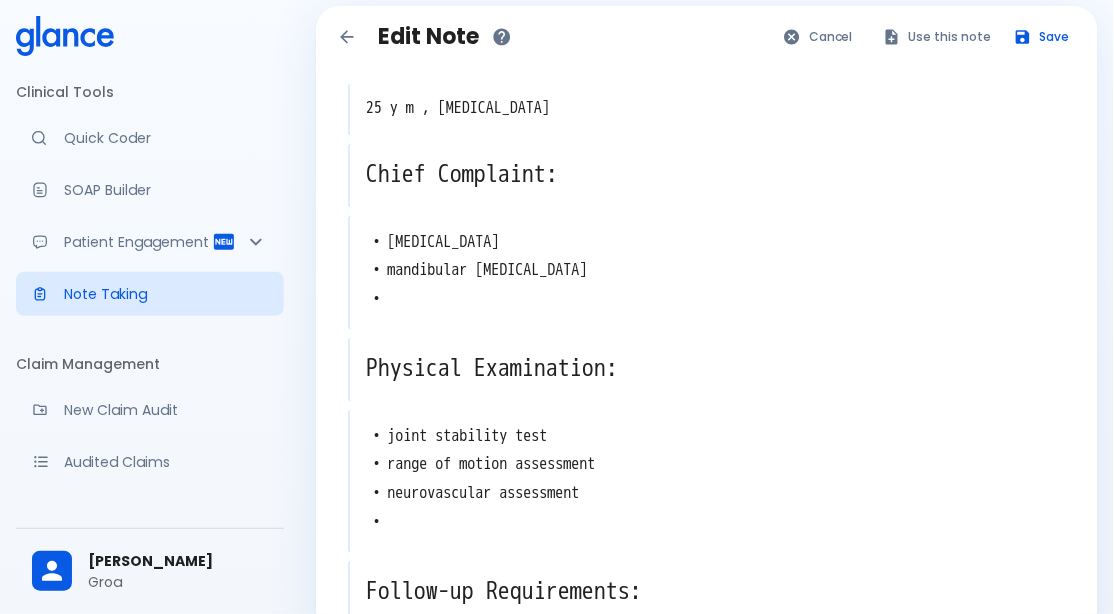 click on "• [MEDICAL_DATA]
• mandibular [MEDICAL_DATA]
•" at bounding box center [708, 271] 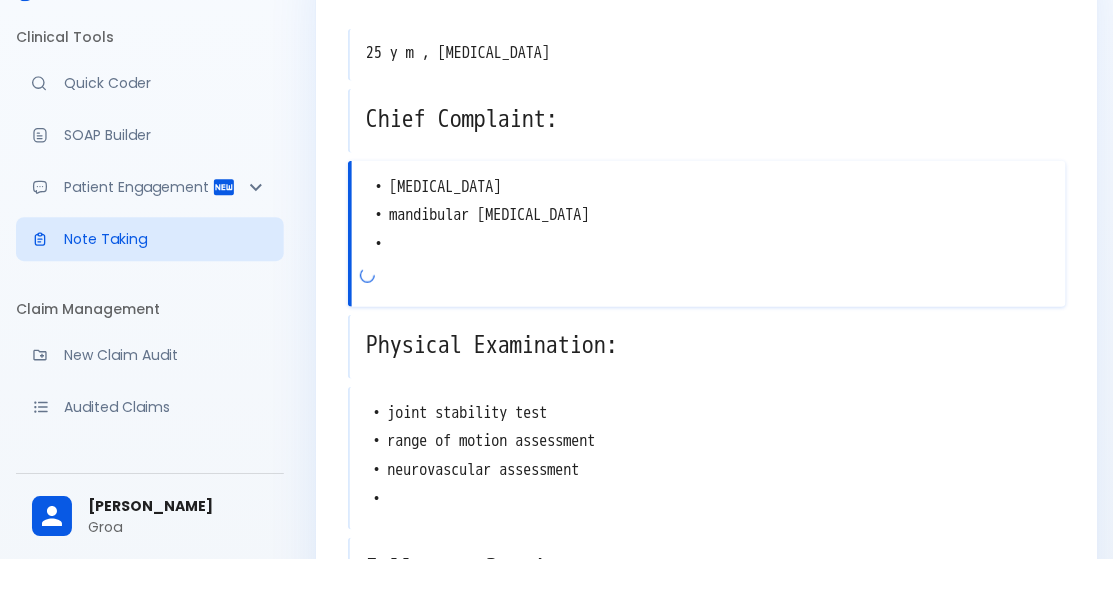 scroll, scrollTop: 127, scrollLeft: 0, axis: vertical 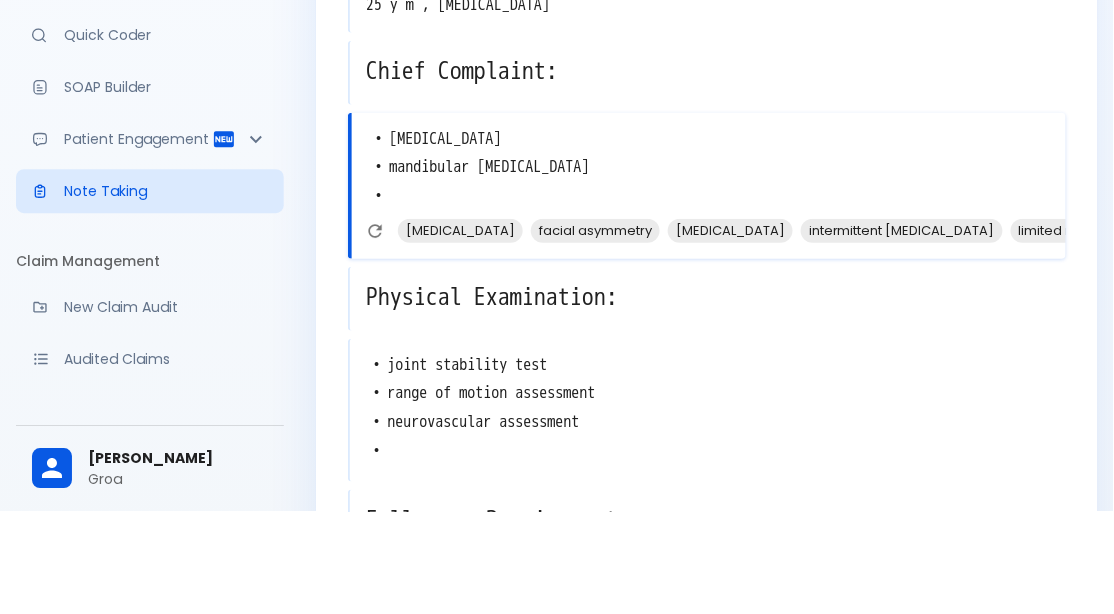 click on "[MEDICAL_DATA]" at bounding box center (460, 333) 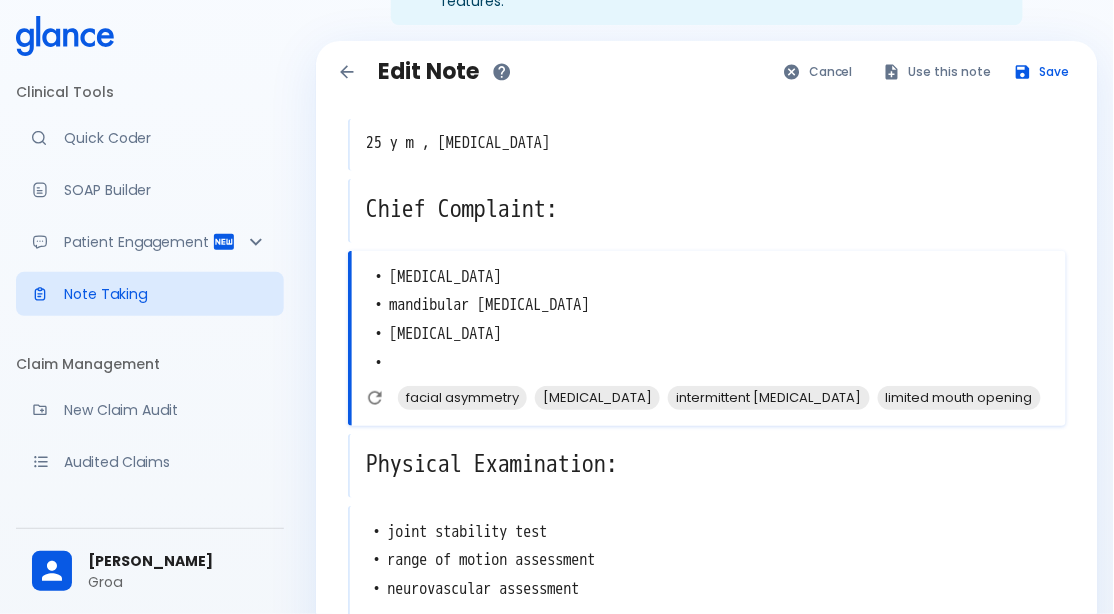 scroll, scrollTop: 0, scrollLeft: 0, axis: both 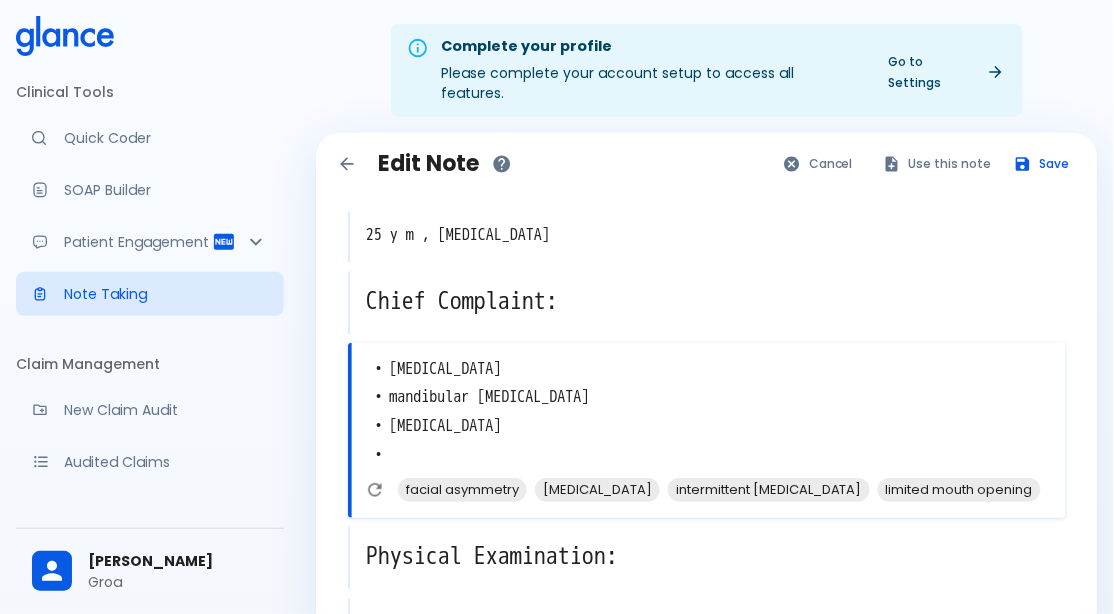 click on "Save" at bounding box center [1043, 163] 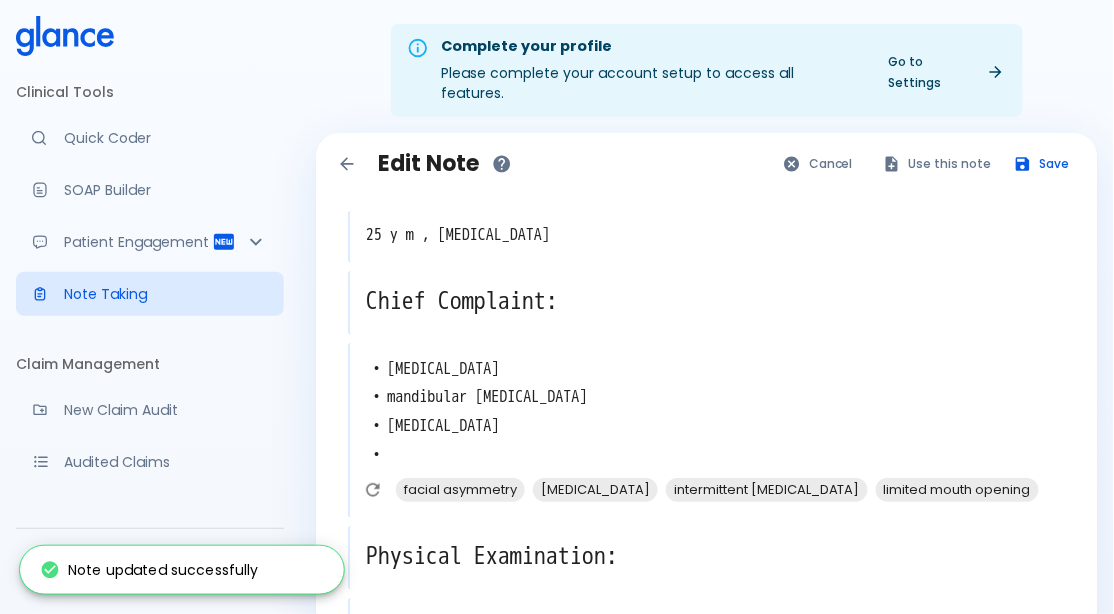 click on "Use this note" at bounding box center (938, 163) 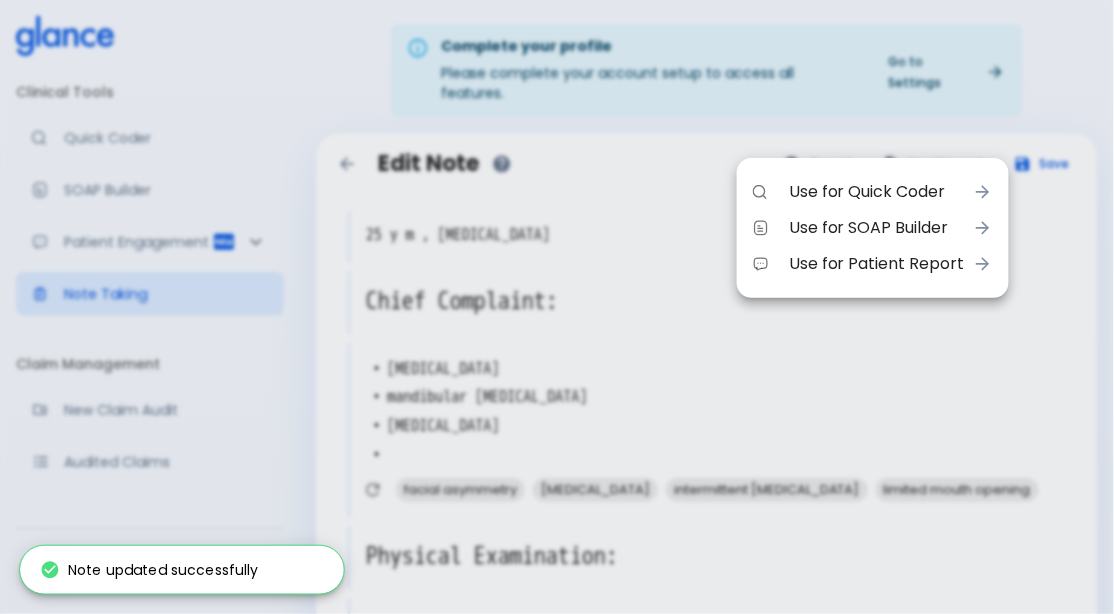 click on "Use for Quick Coder" at bounding box center (877, 192) 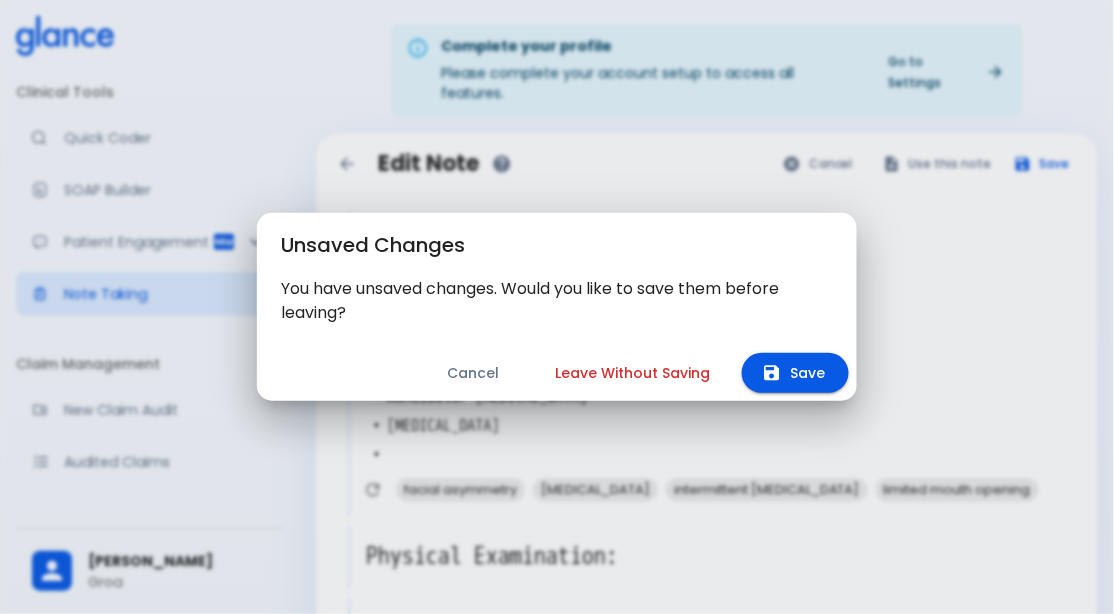 click on "Save" at bounding box center [795, 373] 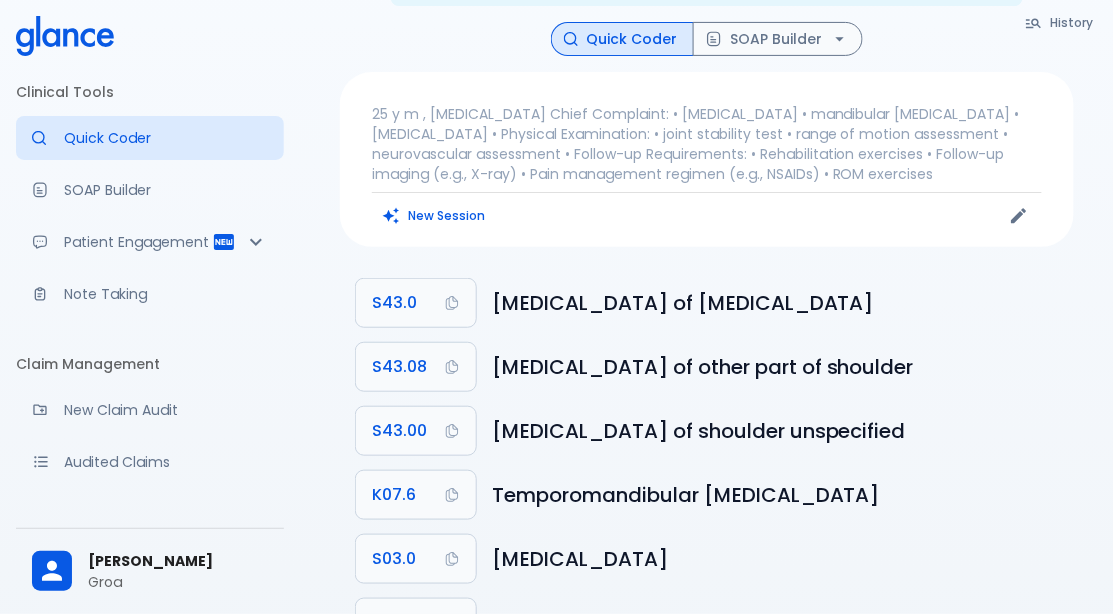 scroll, scrollTop: 125, scrollLeft: 0, axis: vertical 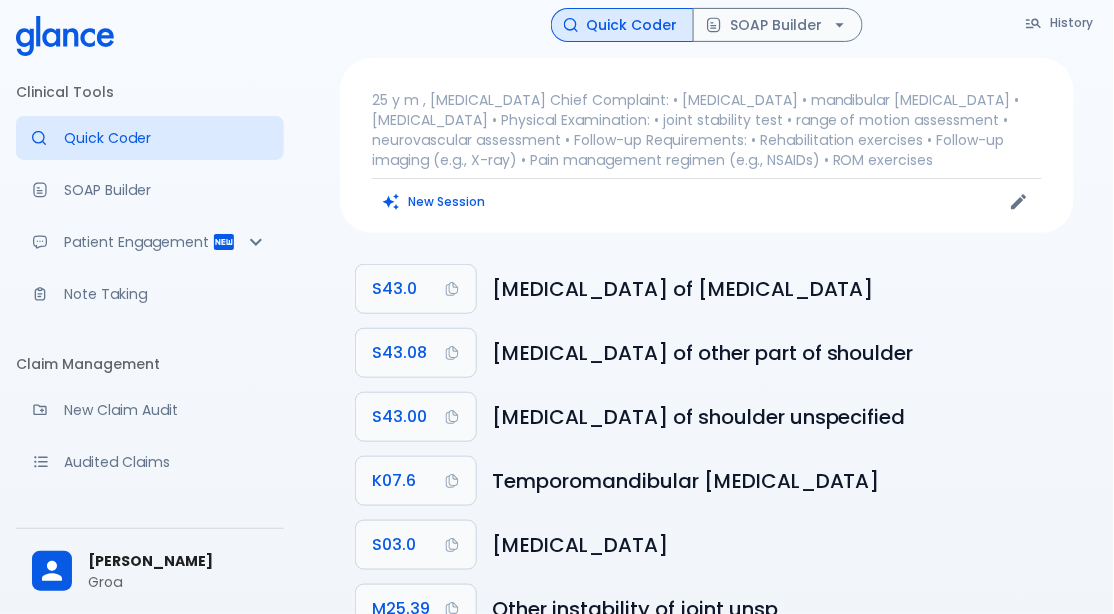 click on "S43.0" at bounding box center [394, 289] 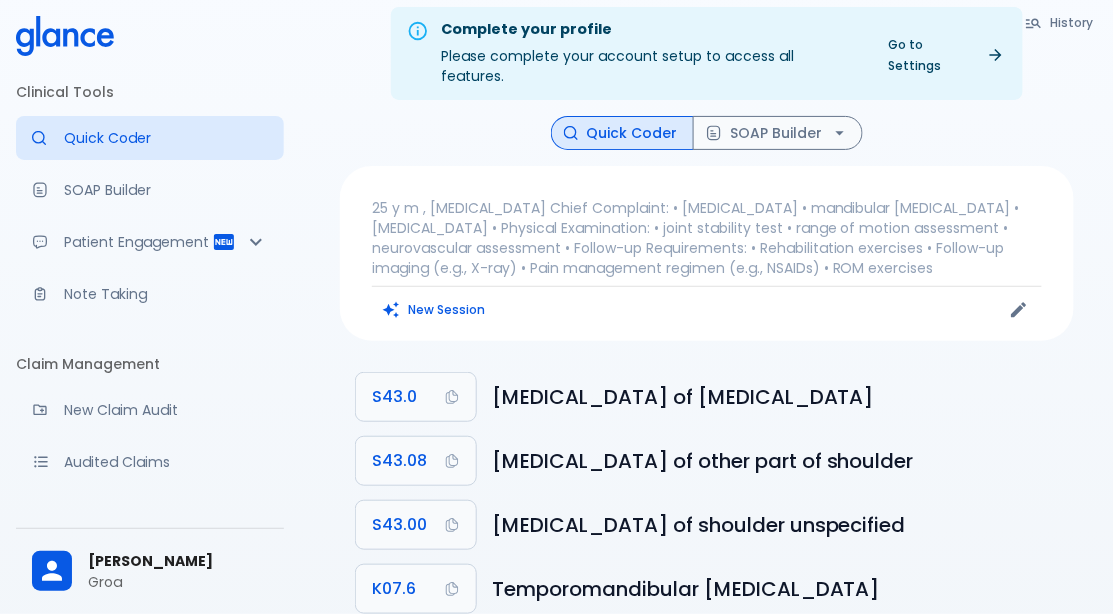scroll, scrollTop: 0, scrollLeft: 0, axis: both 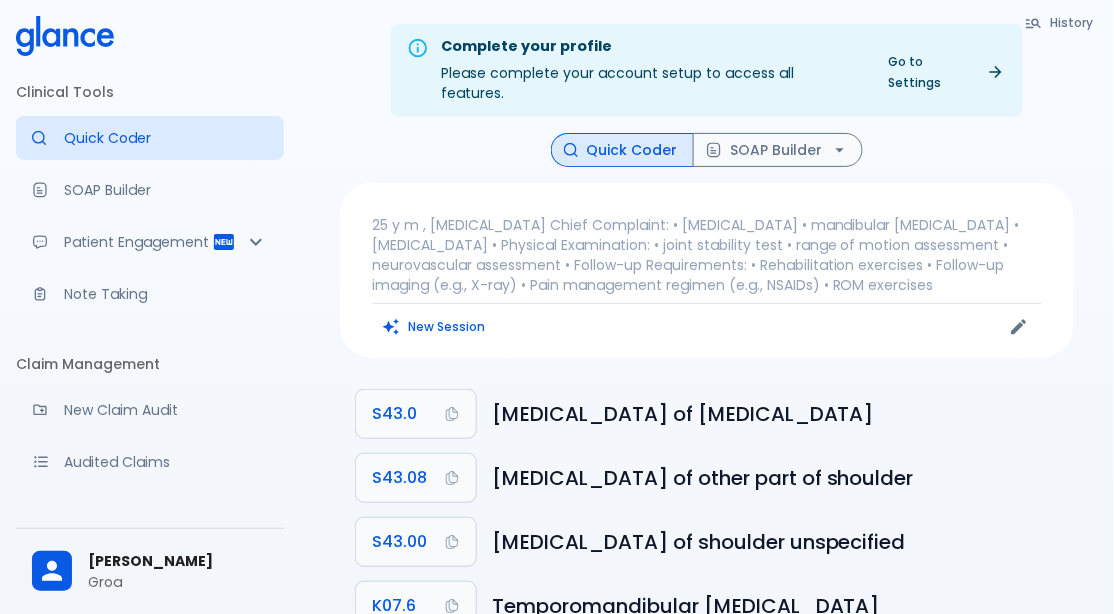 click on "Quick Coder" at bounding box center [166, 138] 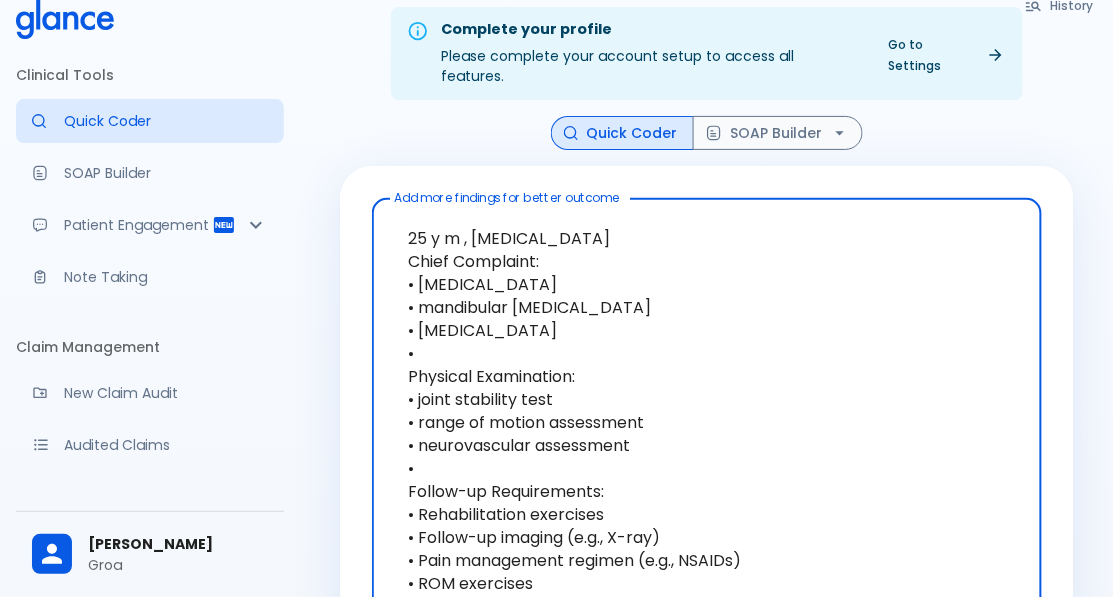 click on "Quick Coder" at bounding box center [166, 138] 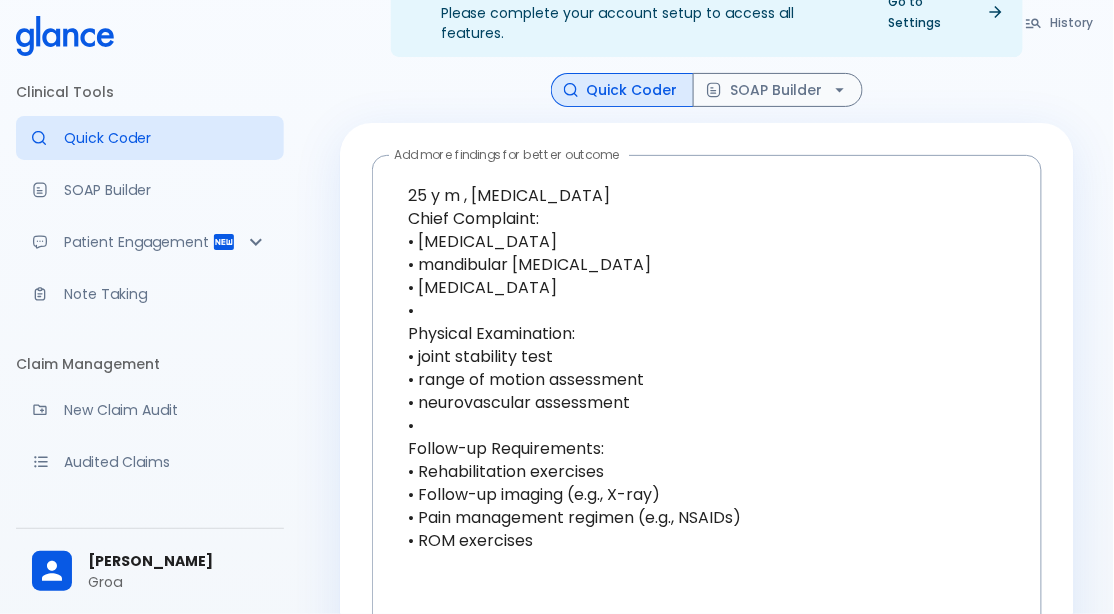 scroll, scrollTop: 0, scrollLeft: 0, axis: both 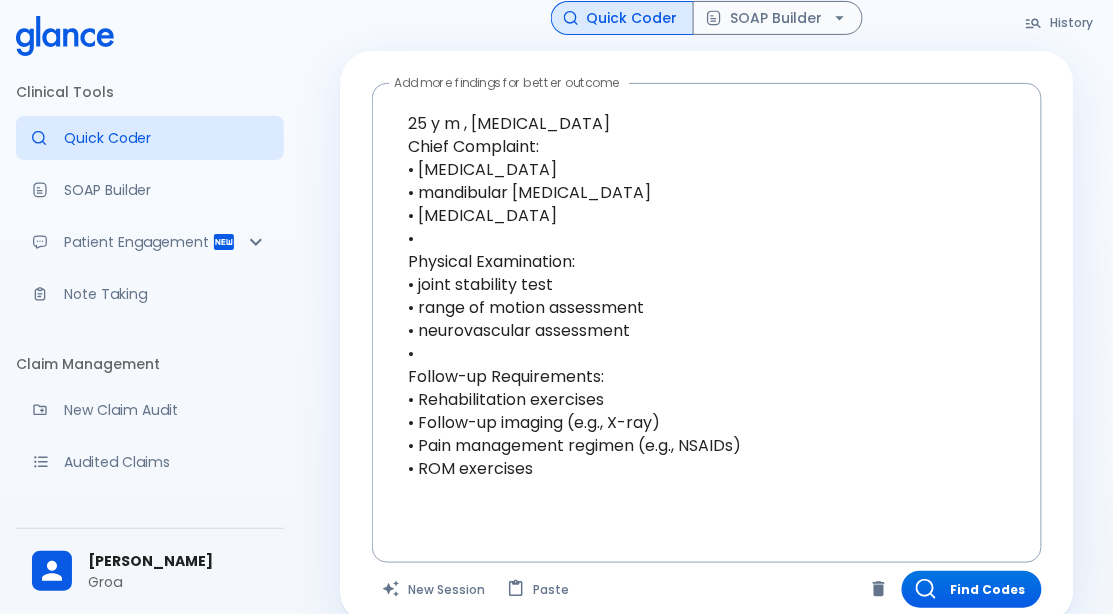 click on "Note Taking" at bounding box center (166, 294) 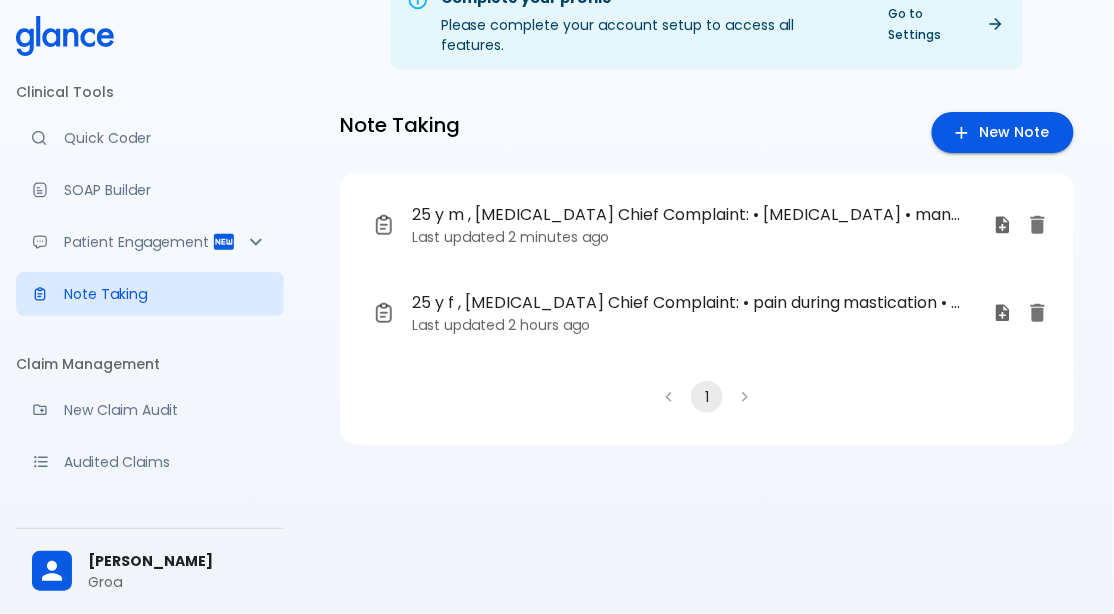 scroll, scrollTop: 0, scrollLeft: 0, axis: both 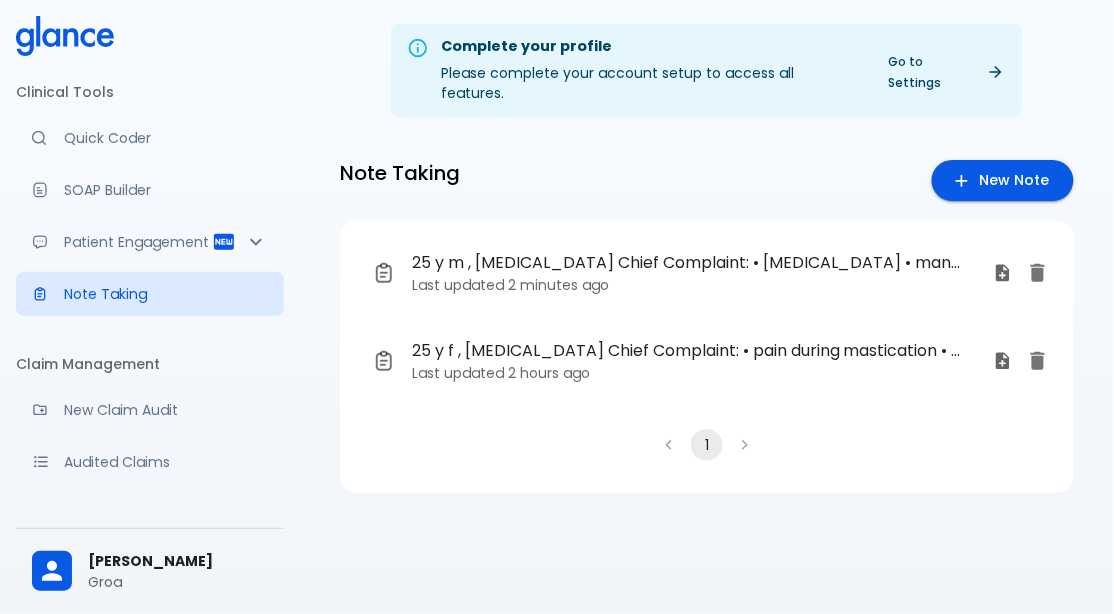 click on "Quick Coder" at bounding box center (150, 138) 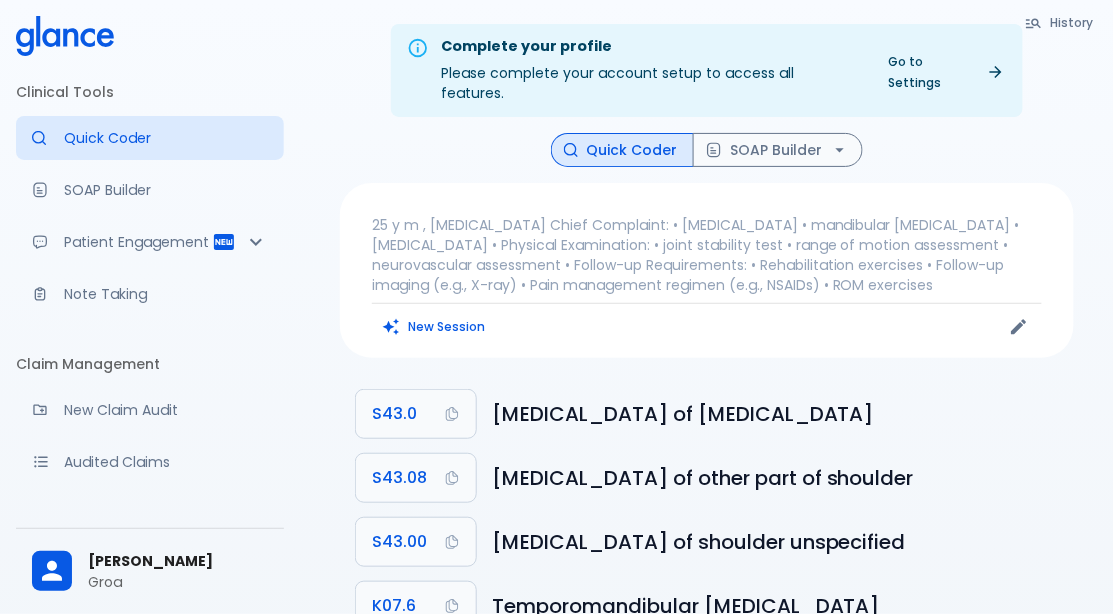 click on "25 y m , [MEDICAL_DATA]
Chief Complaint:
• [MEDICAL_DATA]
• mandibular [MEDICAL_DATA]
• [MEDICAL_DATA]
•
Physical Examination:
• joint stability test
• range of motion assessment
• neurovascular assessment
•
Follow-up Requirements:
• Rehabilitation exercises
• Follow-up imaging (e.g., X-ray)
• Pain management regimen (e.g., NSAIDs)
• ROM exercises" at bounding box center (707, 255) 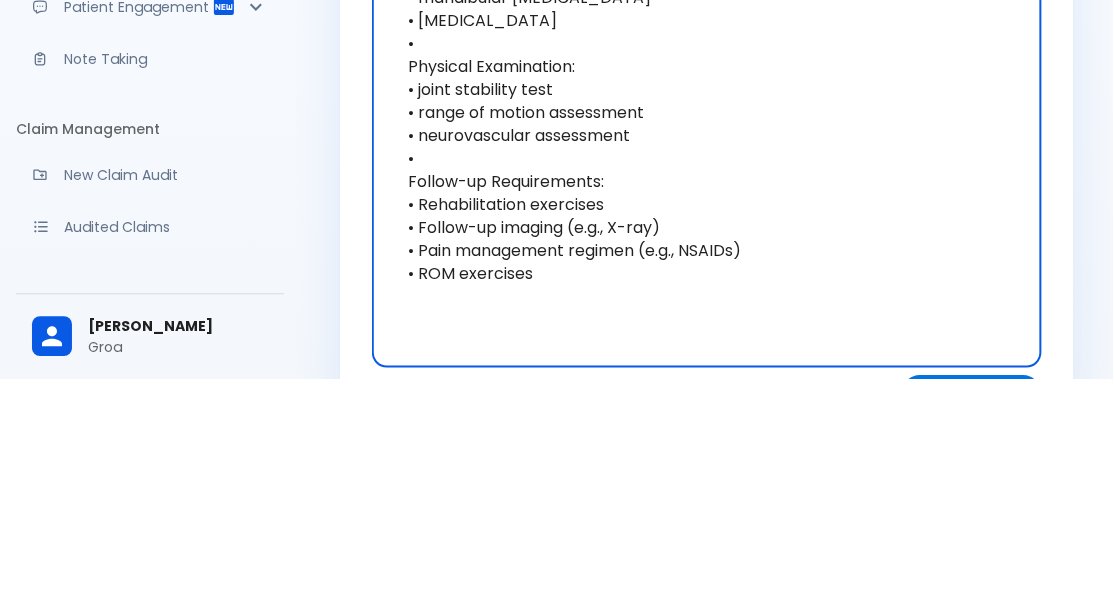 scroll, scrollTop: 93, scrollLeft: 0, axis: vertical 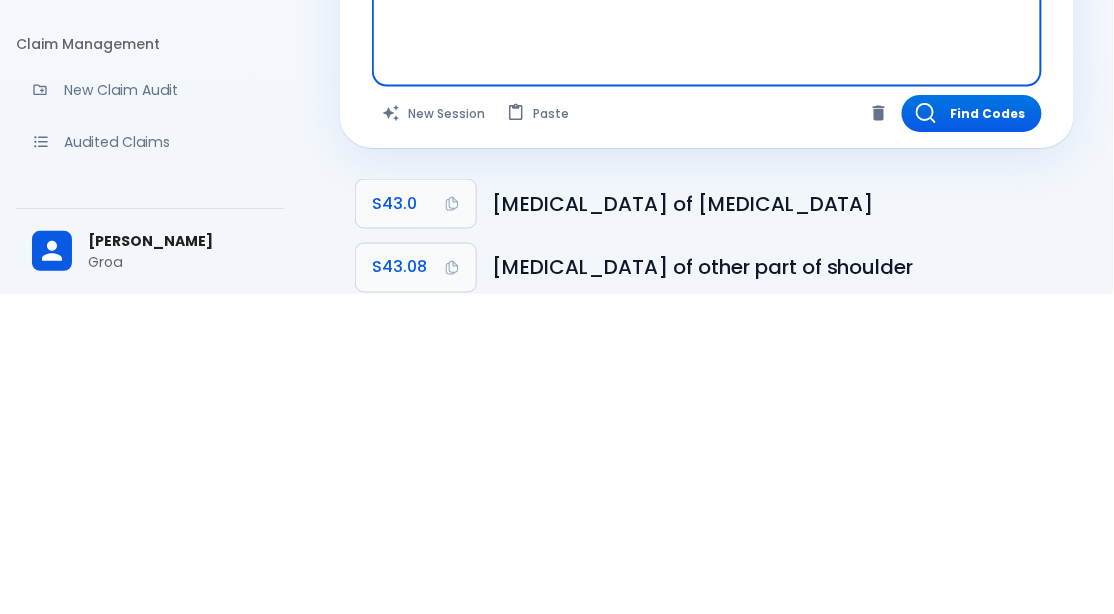 click on "Find Codes" at bounding box center (972, 433) 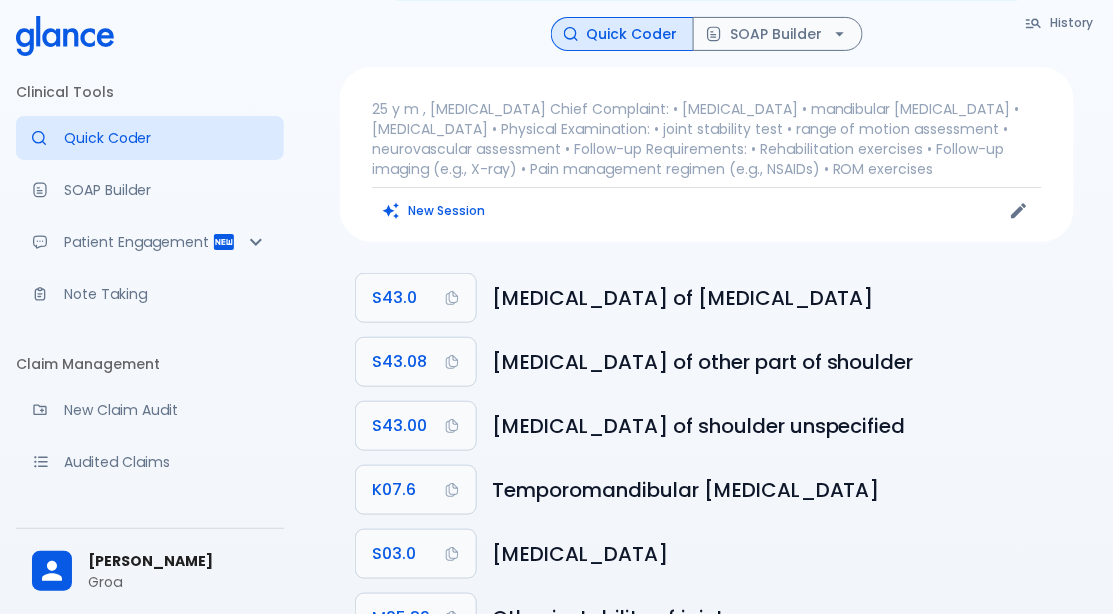 scroll, scrollTop: 179, scrollLeft: 0, axis: vertical 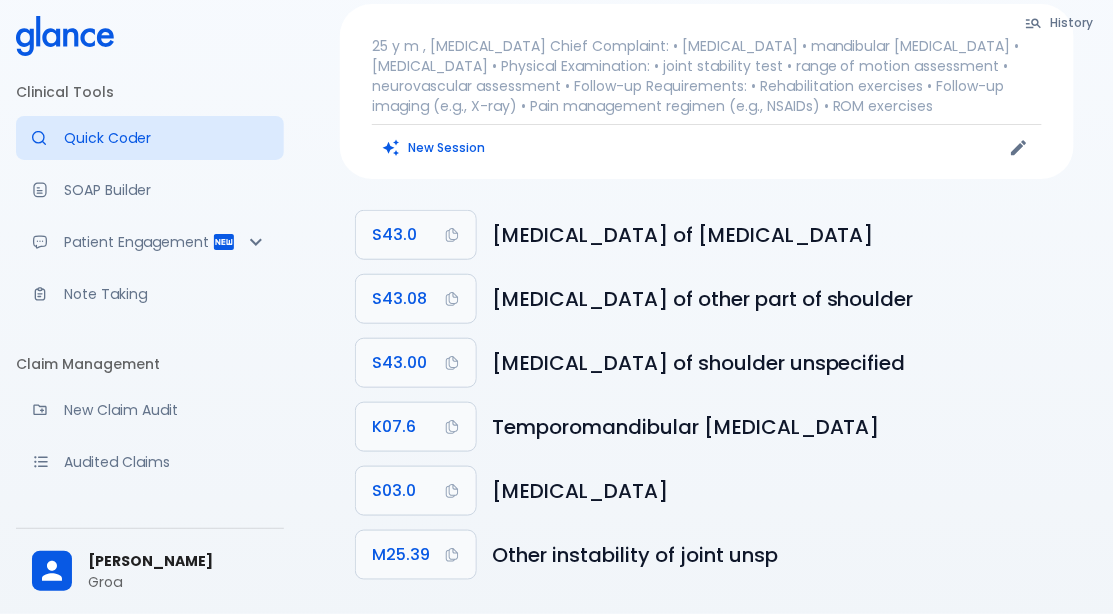 click on "Quick Coder" at bounding box center (150, 138) 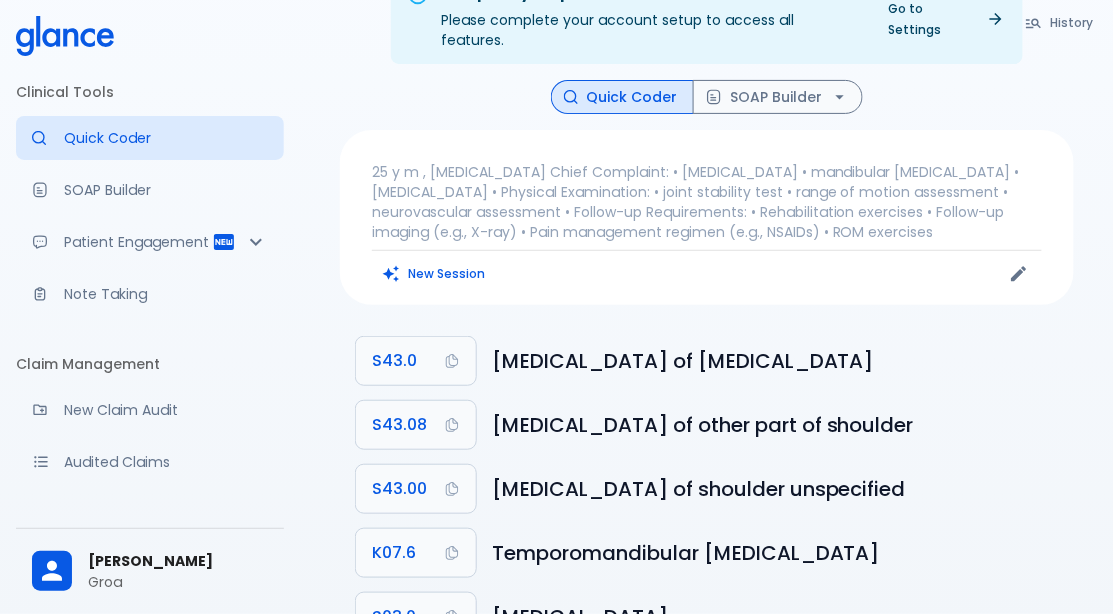 scroll, scrollTop: 0, scrollLeft: 0, axis: both 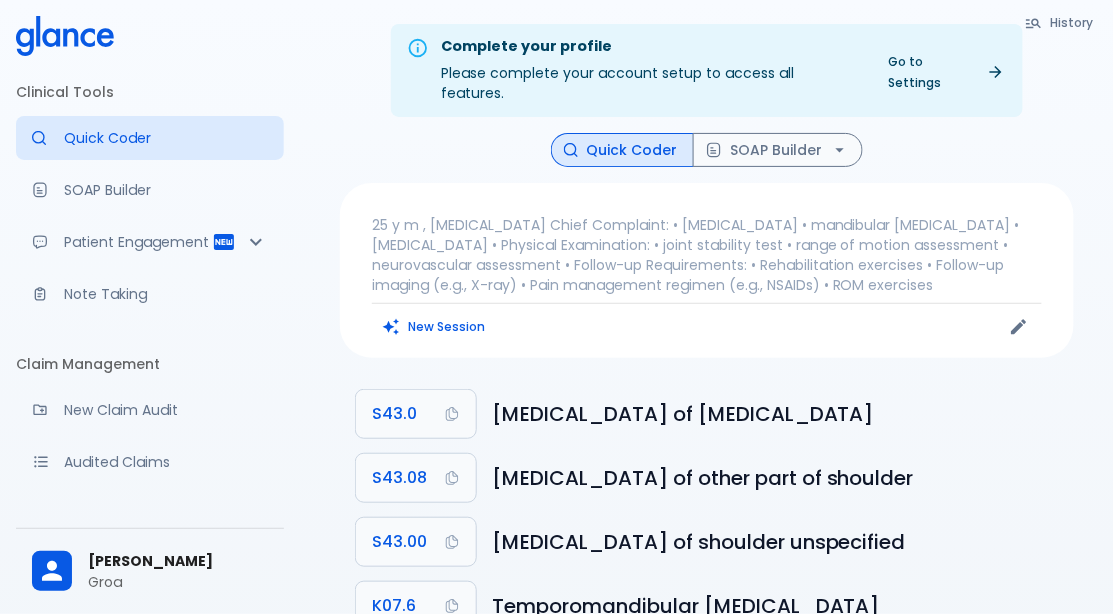 click on "New Session" at bounding box center (434, 326) 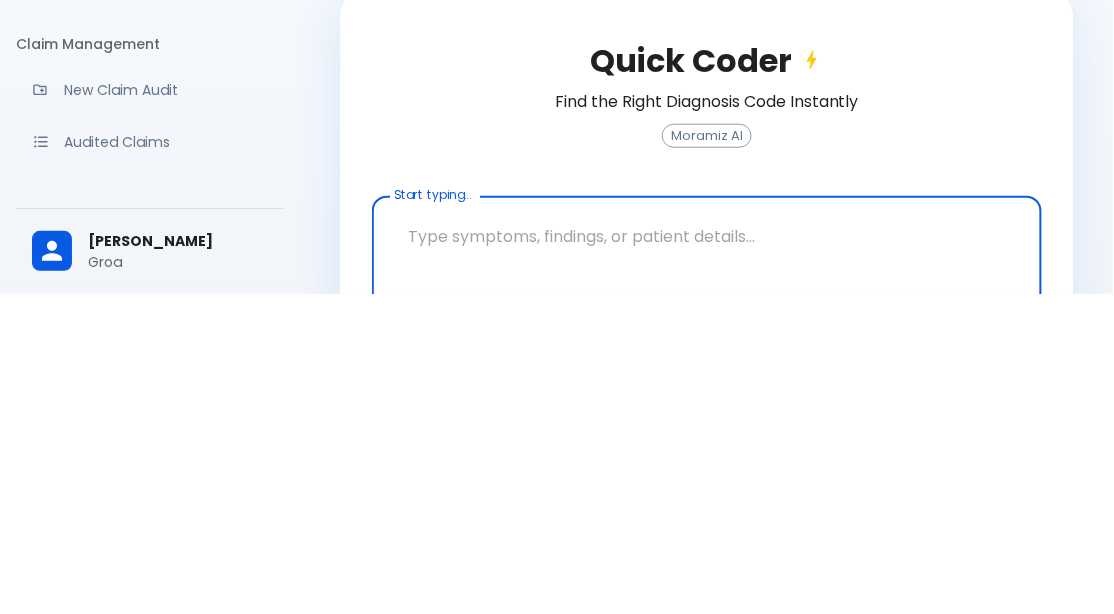 scroll, scrollTop: 45, scrollLeft: 0, axis: vertical 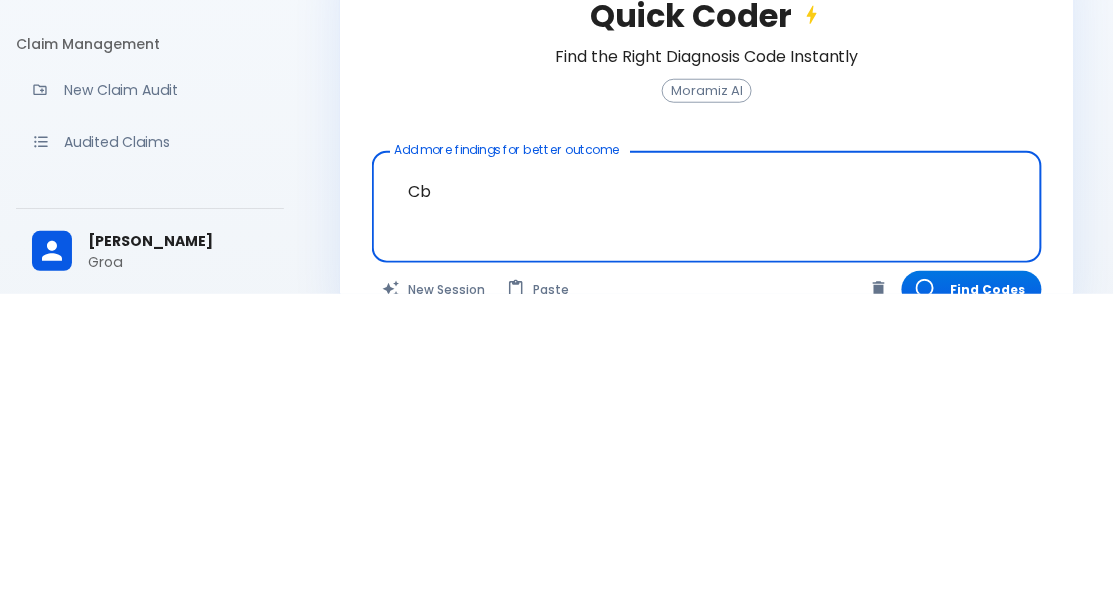 type on "Cbc" 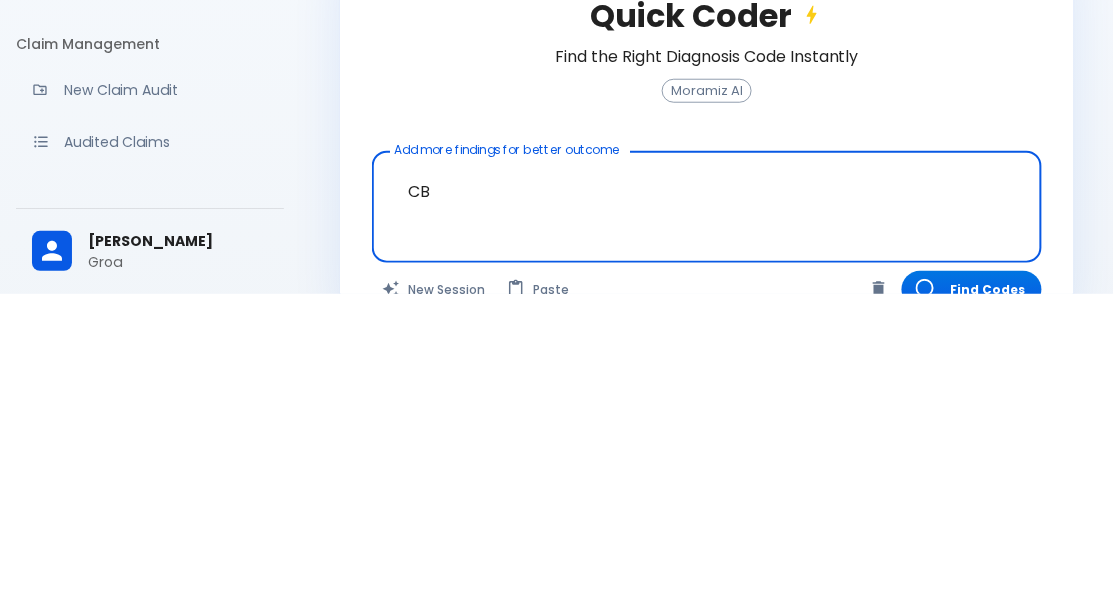 type on "C" 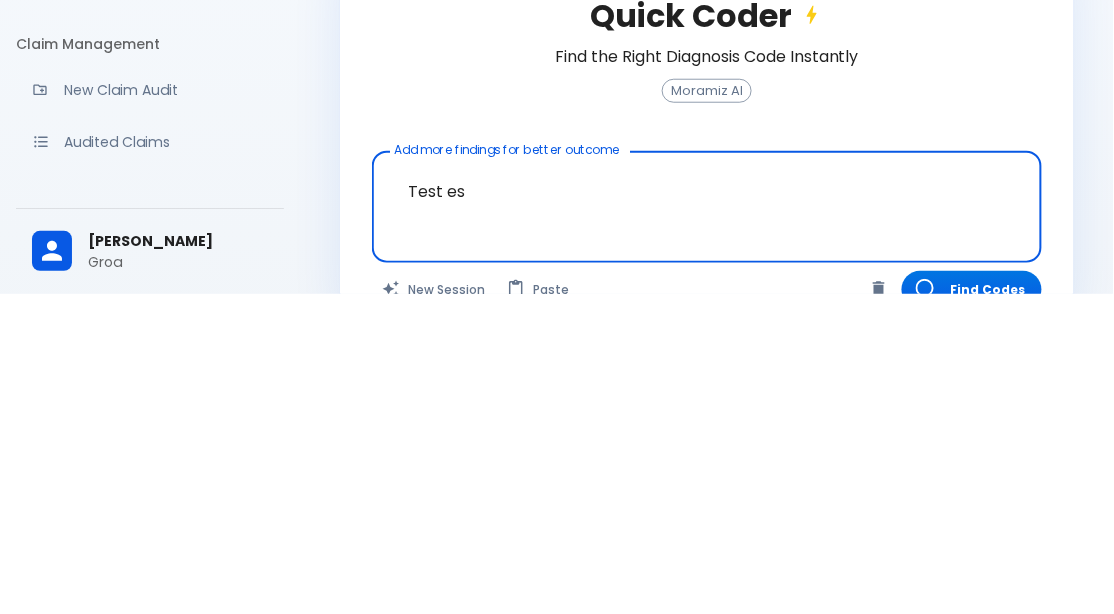 type on "Test esr" 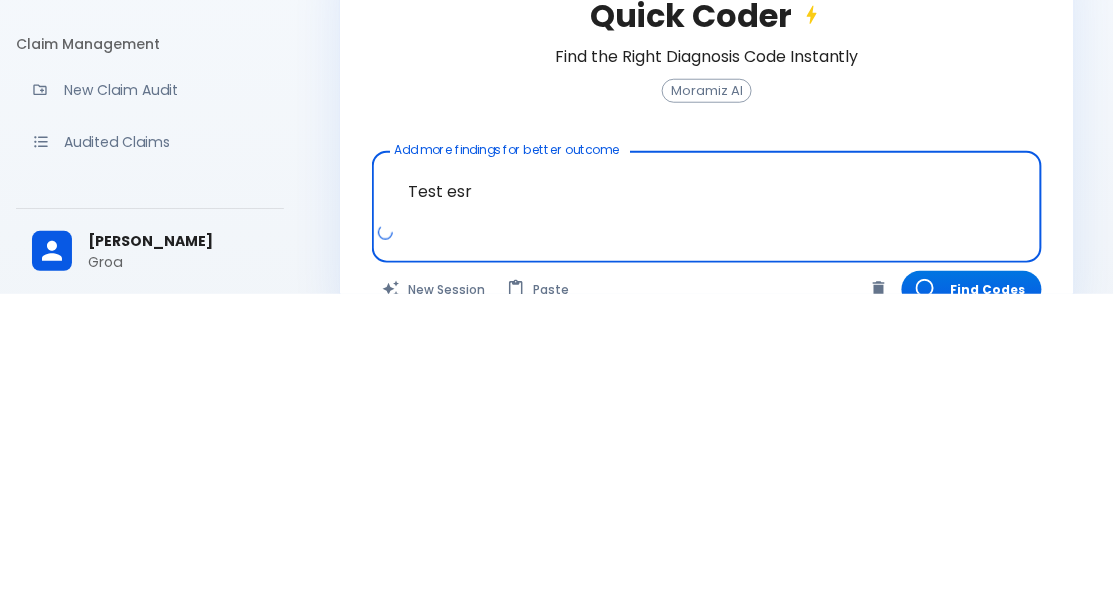 click on "Find Codes" at bounding box center (972, 609) 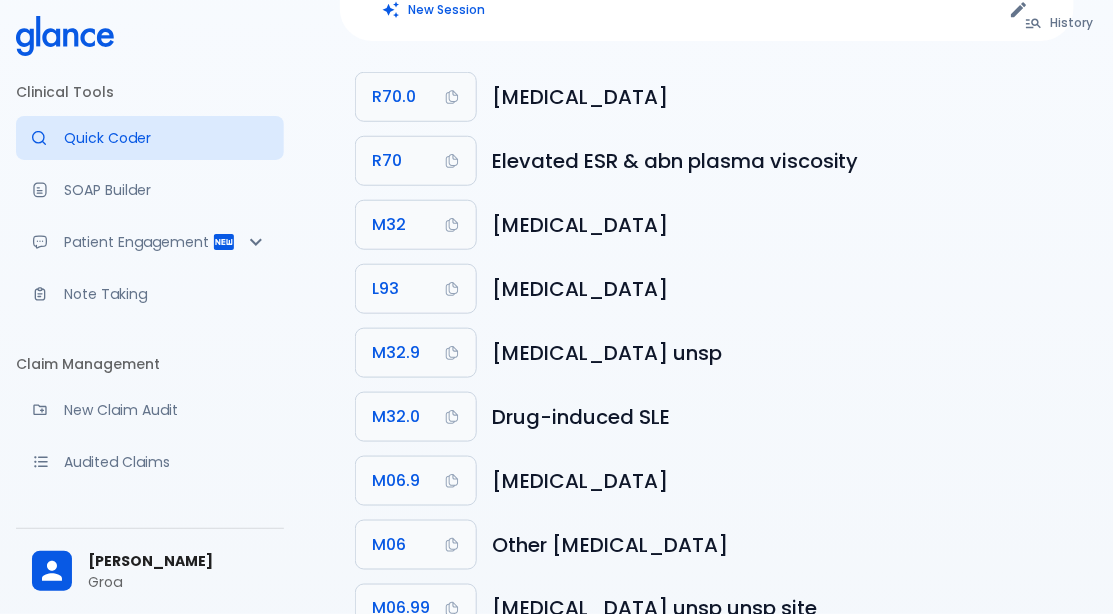 scroll, scrollTop: 0, scrollLeft: 0, axis: both 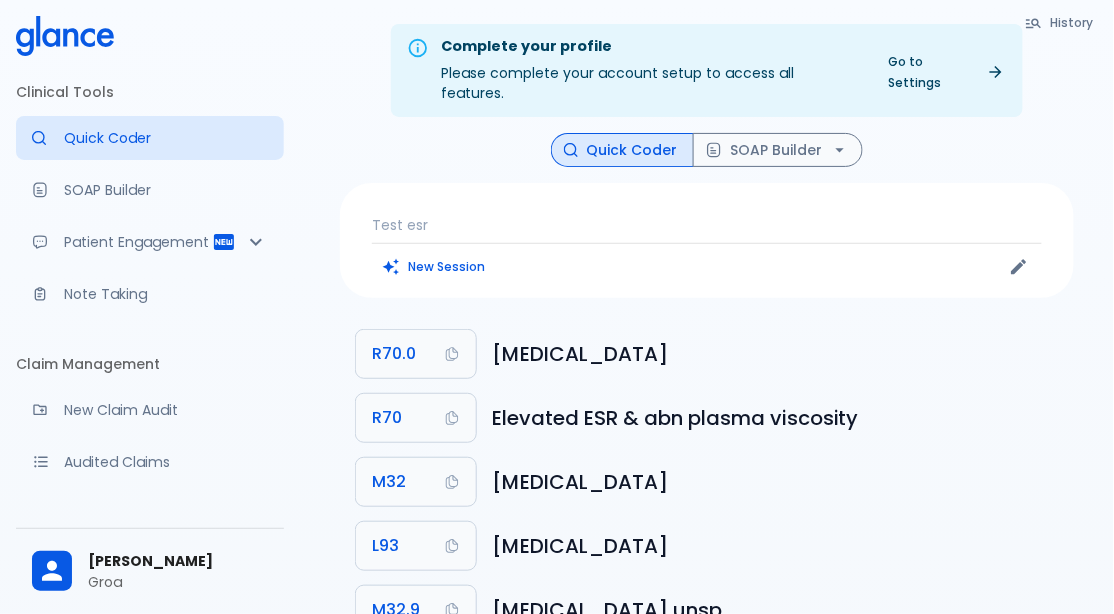 click on "New Session" at bounding box center (434, 266) 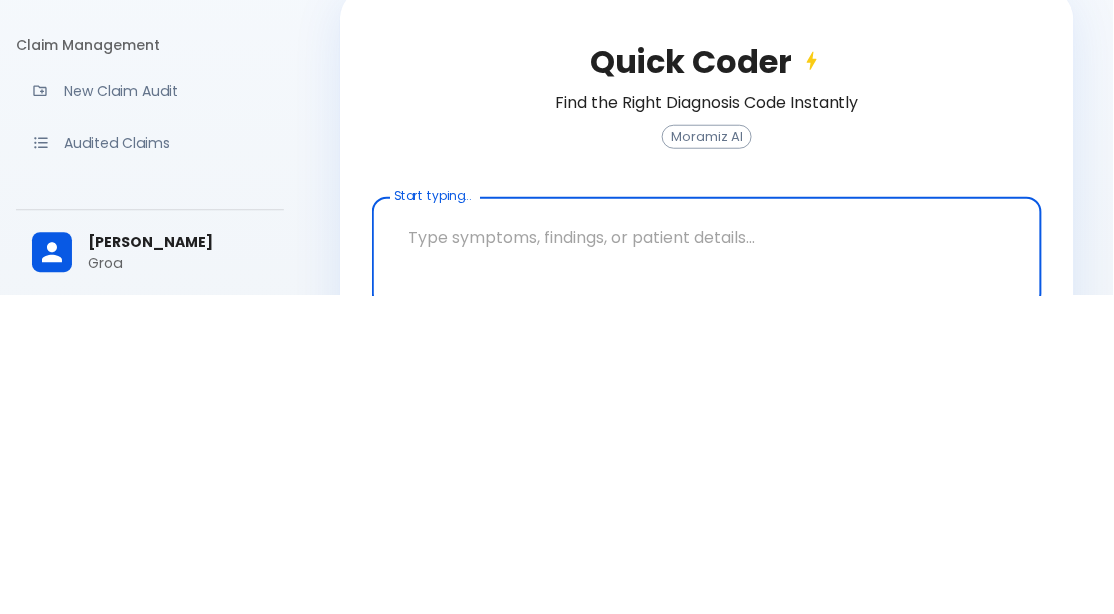 scroll, scrollTop: 64, scrollLeft: 0, axis: vertical 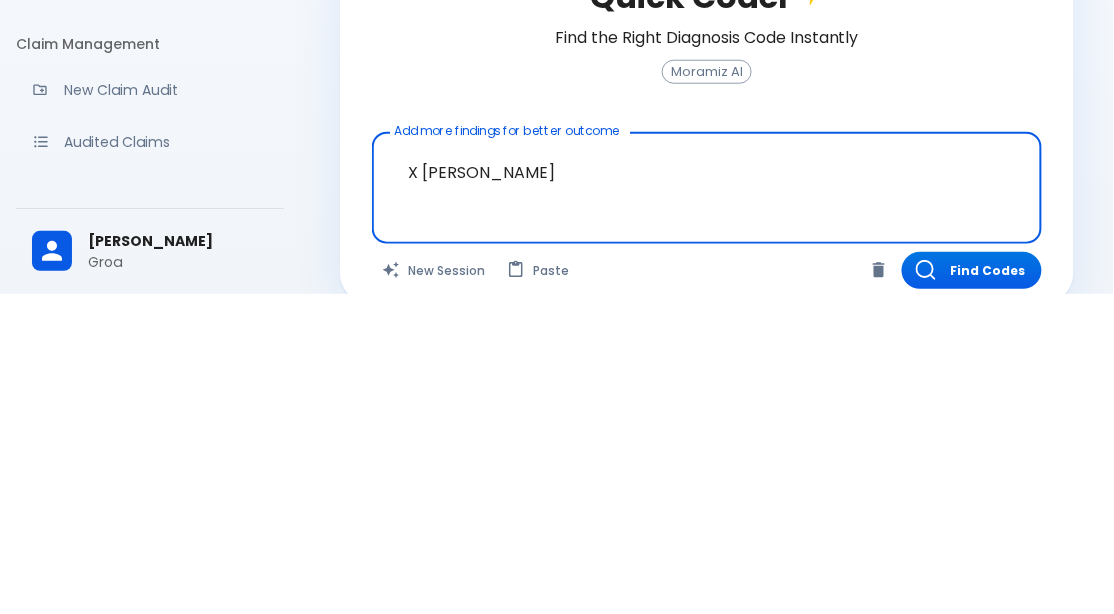 type on "X ray [MEDICAL_DATA]" 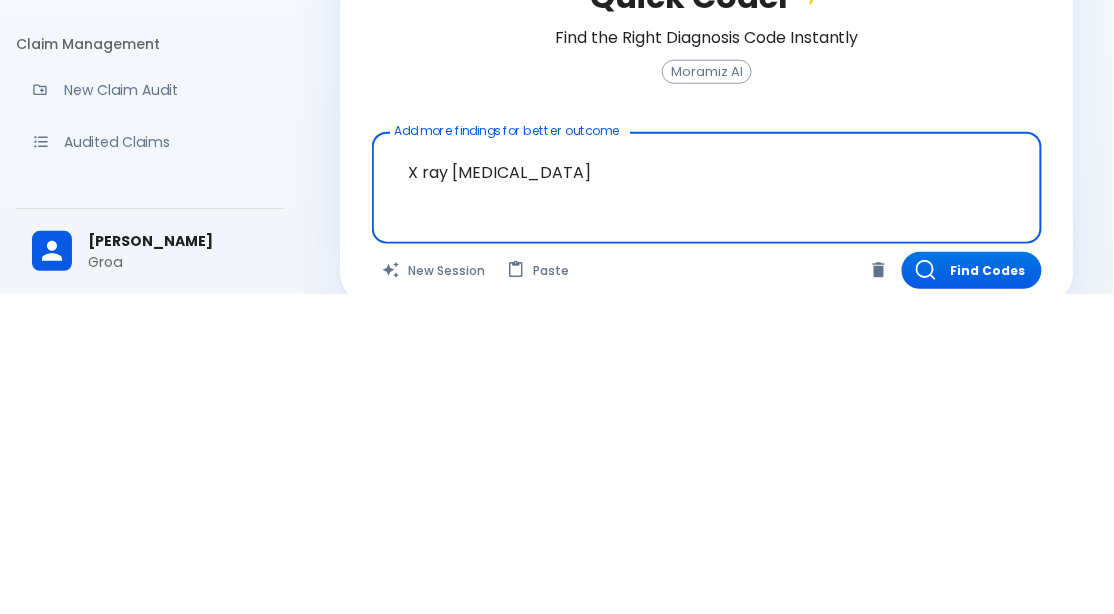 scroll, scrollTop: 78, scrollLeft: 0, axis: vertical 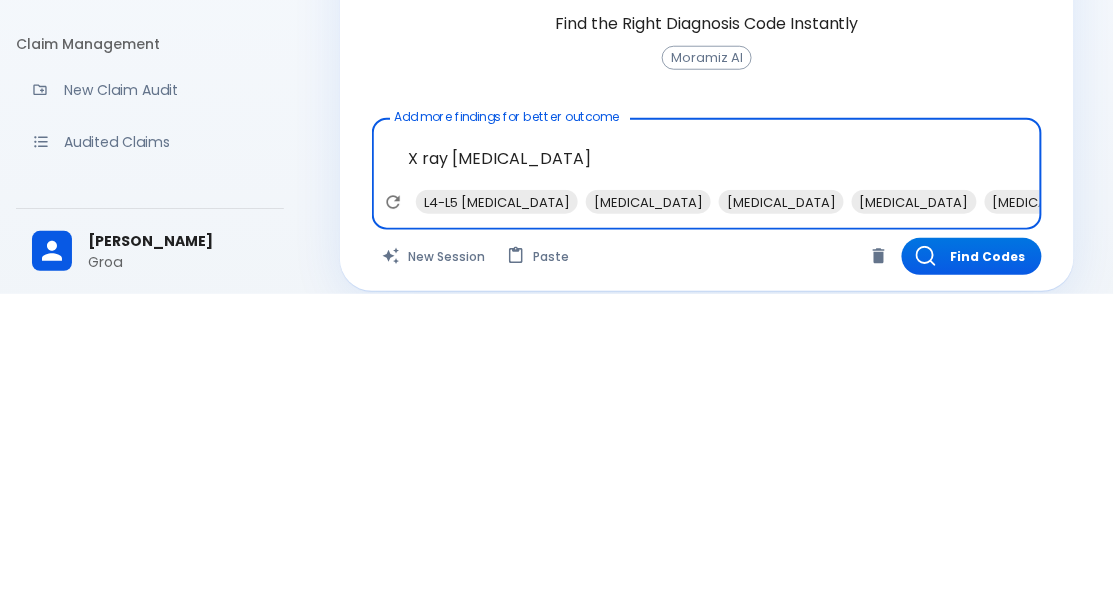 click on "Find Codes" at bounding box center (972, 576) 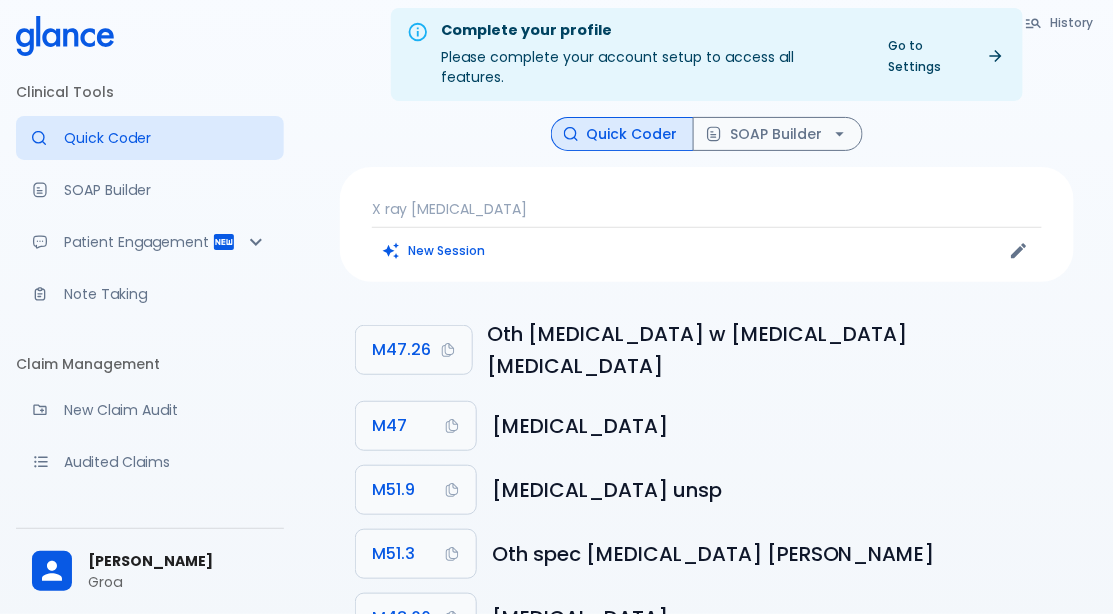 scroll, scrollTop: 0, scrollLeft: 0, axis: both 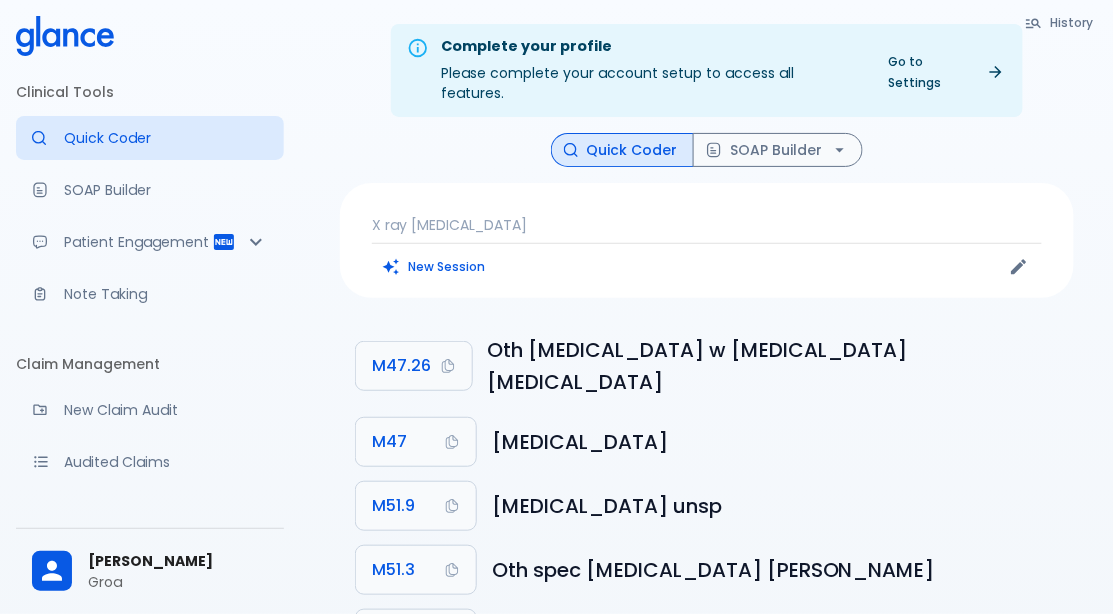 click on "X ray [MEDICAL_DATA]" at bounding box center [707, 225] 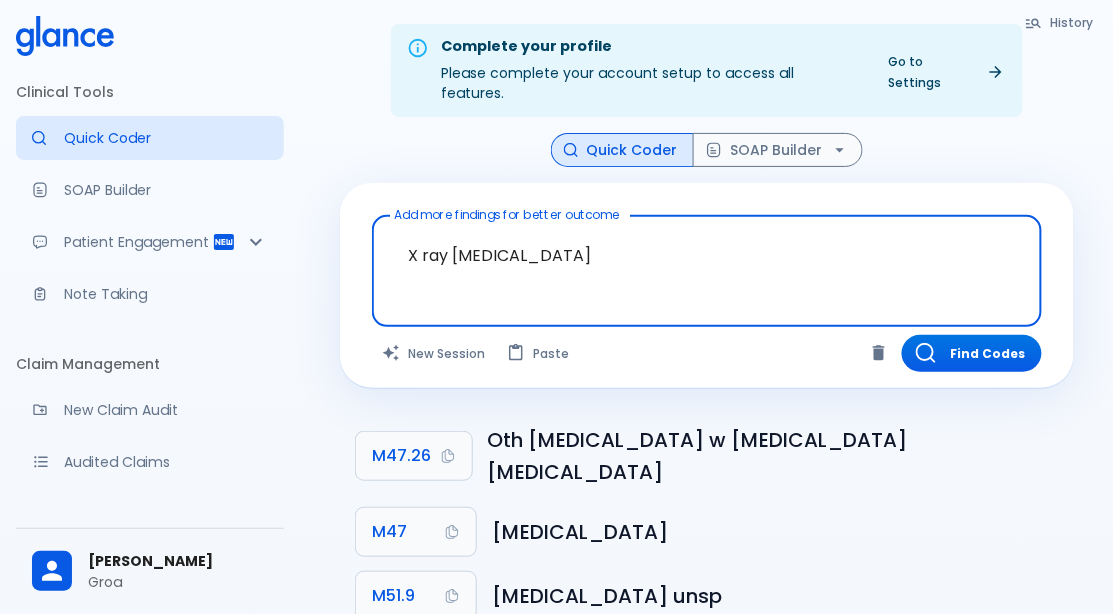 click on "X ray [MEDICAL_DATA]" at bounding box center (707, 255) 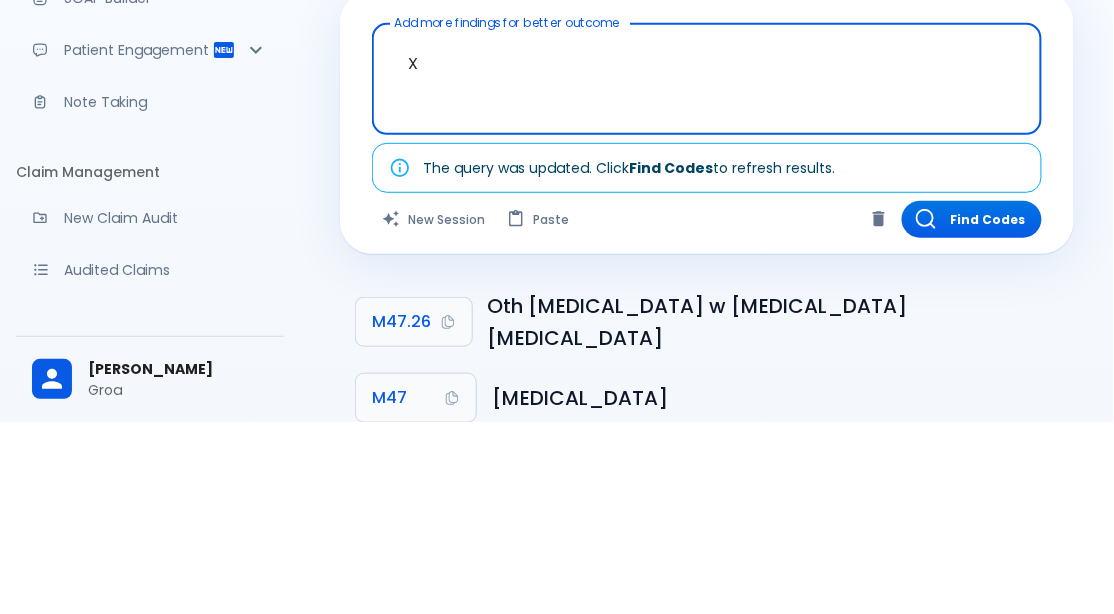 type on "X" 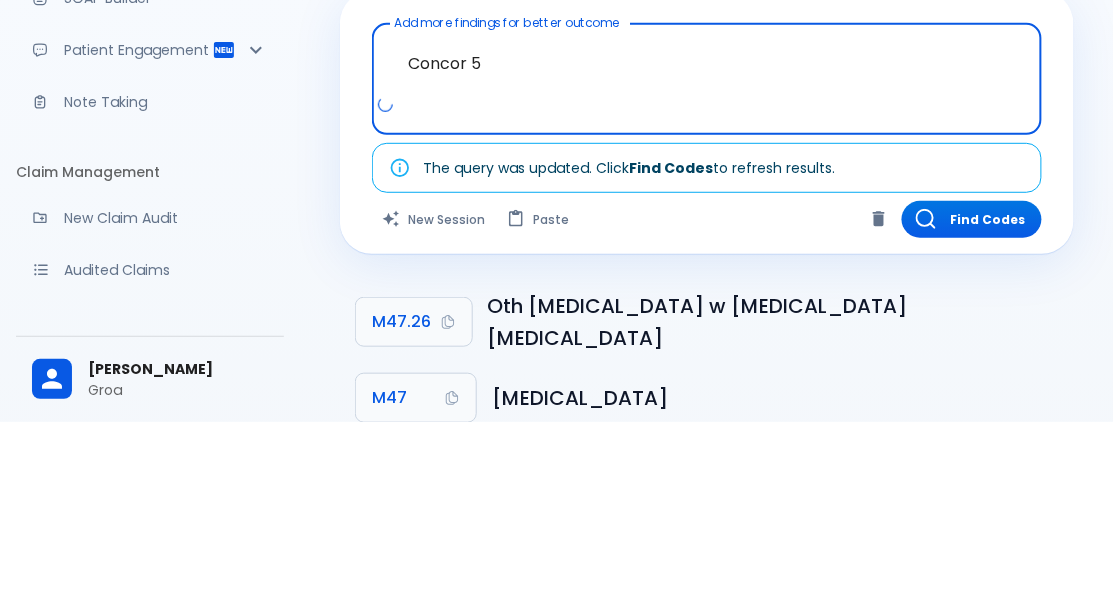 type on "Concor" 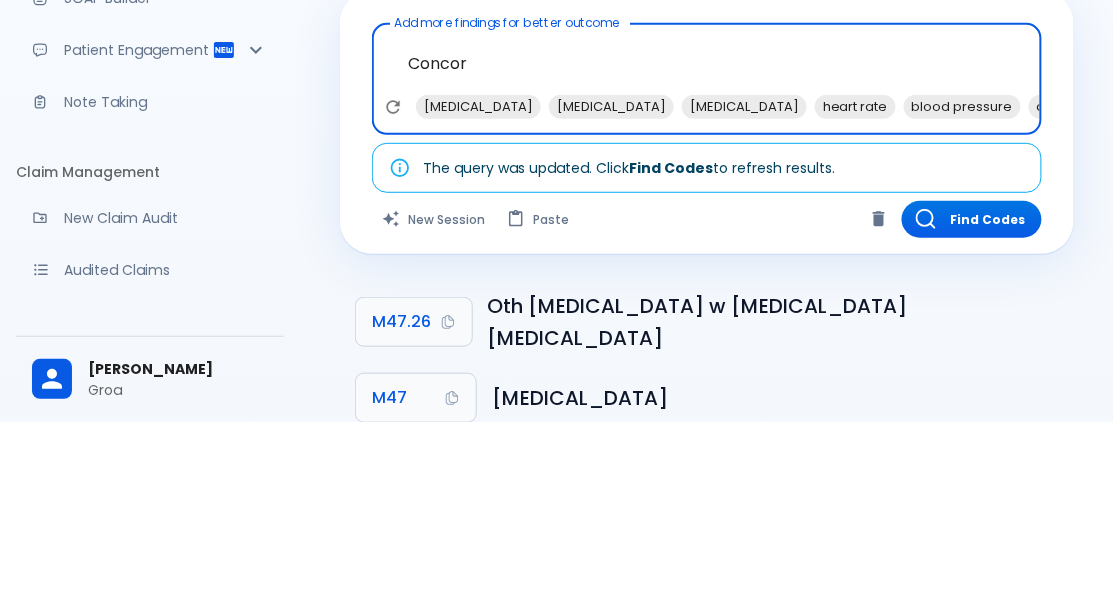 click on "Find Codes" at bounding box center (972, 411) 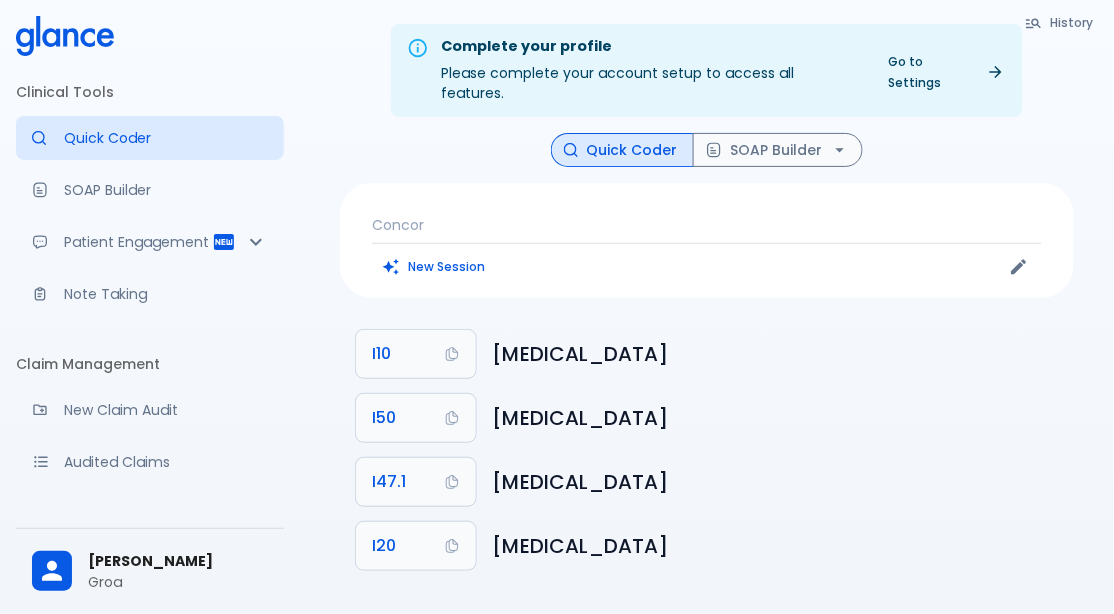 scroll, scrollTop: 48, scrollLeft: 0, axis: vertical 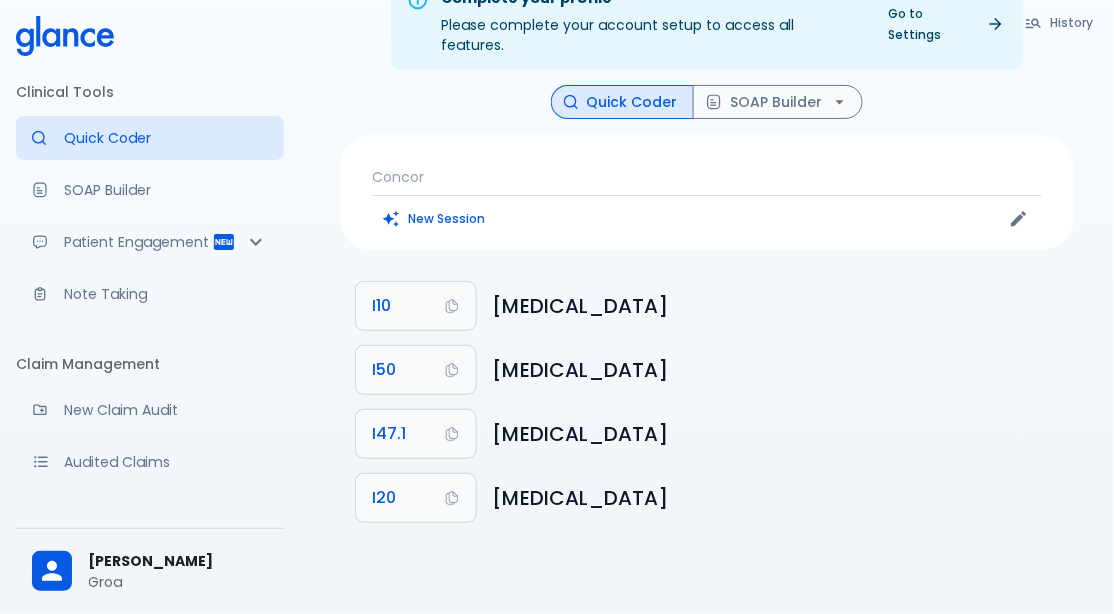 click on "Groa" at bounding box center [178, 582] 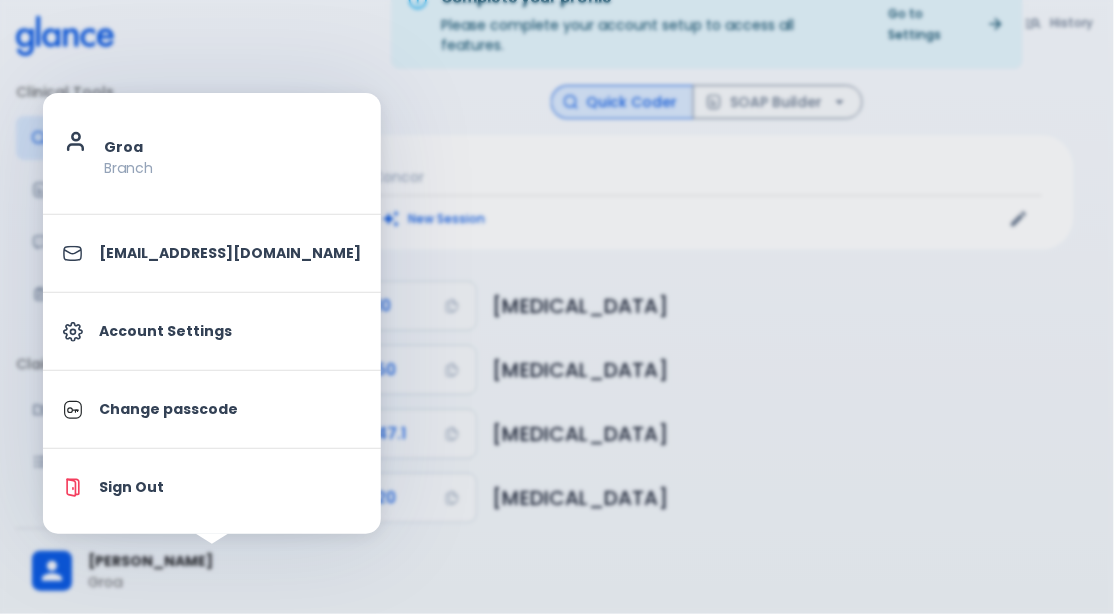 click on "Account Settings" at bounding box center (230, 331) 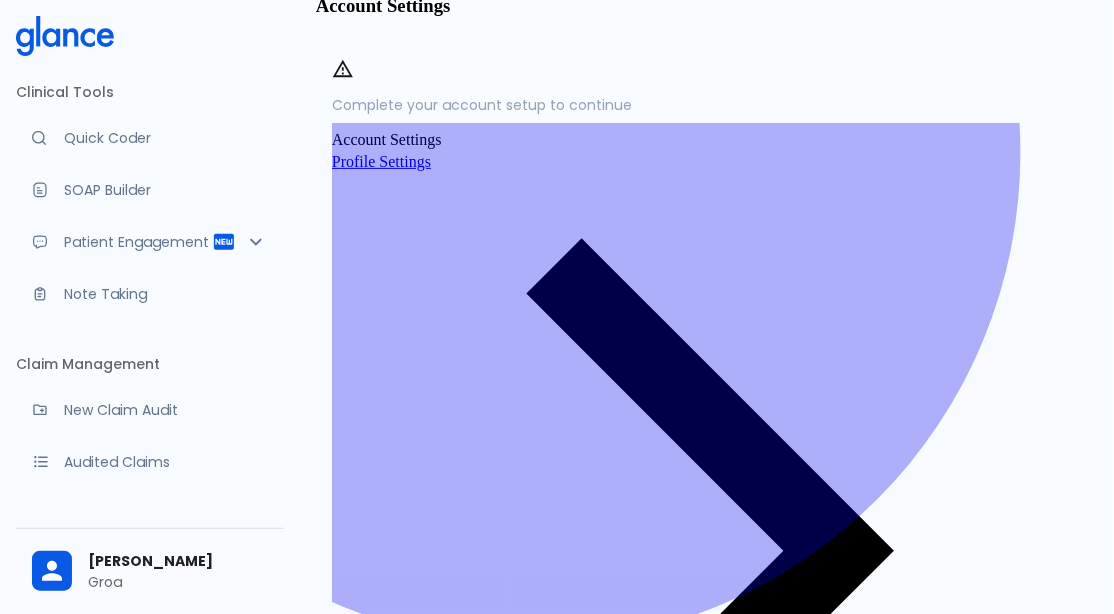click on "Profile Settings" at bounding box center (707, 540) 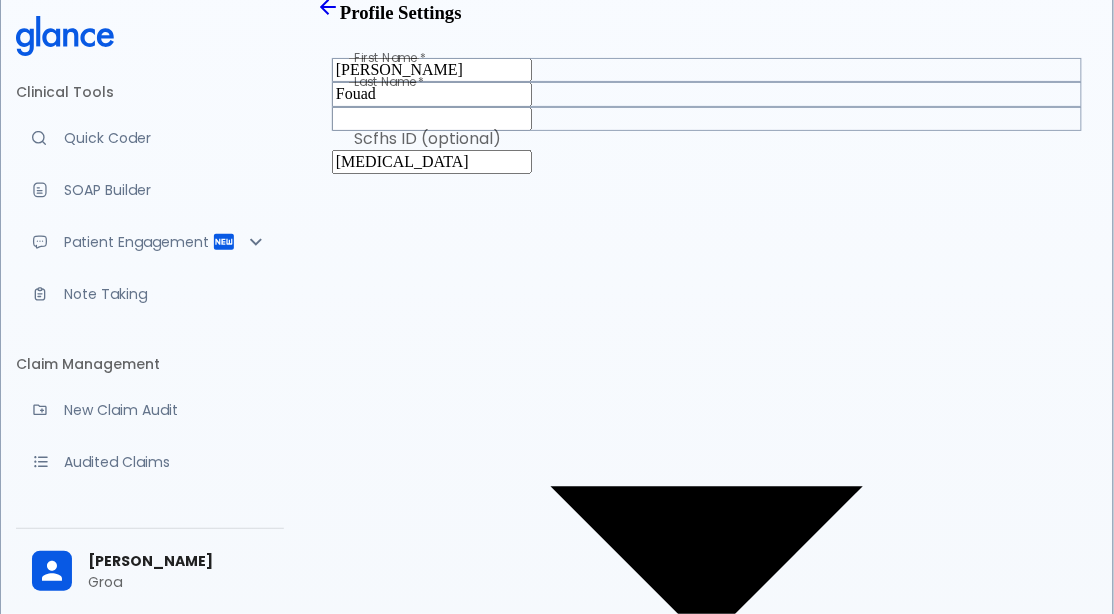 click on "[PERSON_NAME]" at bounding box center (178, 561) 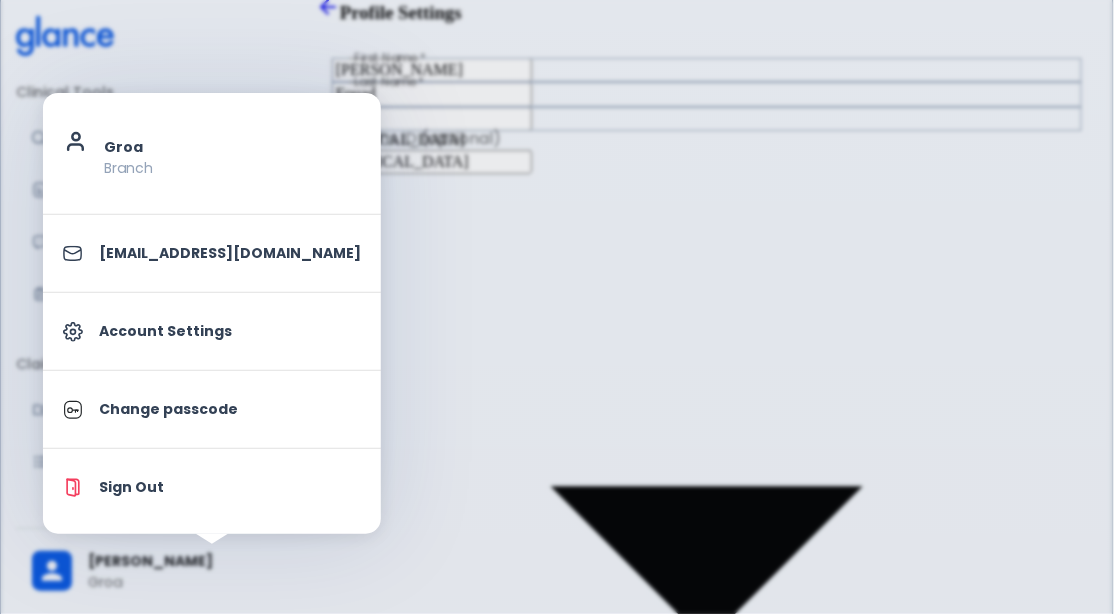click on "Account Settings" at bounding box center (230, 331) 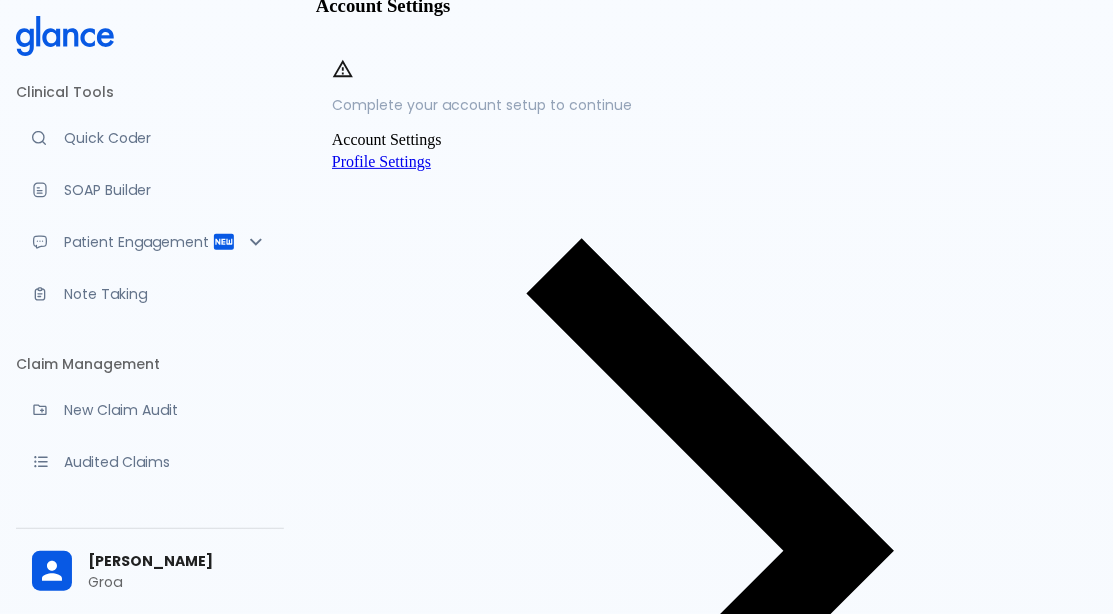 click on "Credit Points History" at bounding box center (400, 2522) 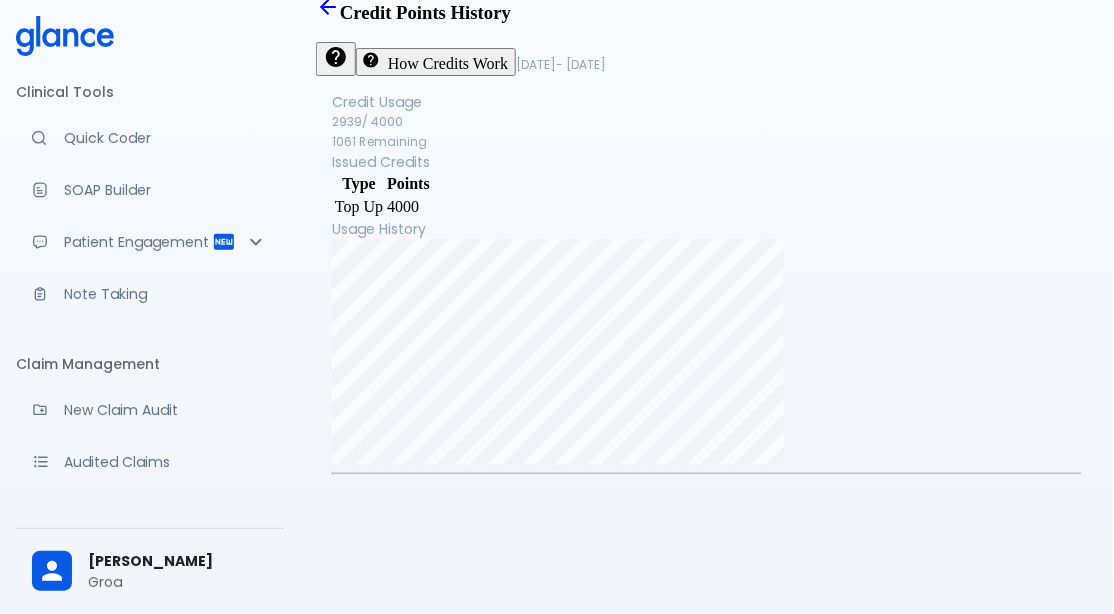 click on "Note Taking" at bounding box center [166, 294] 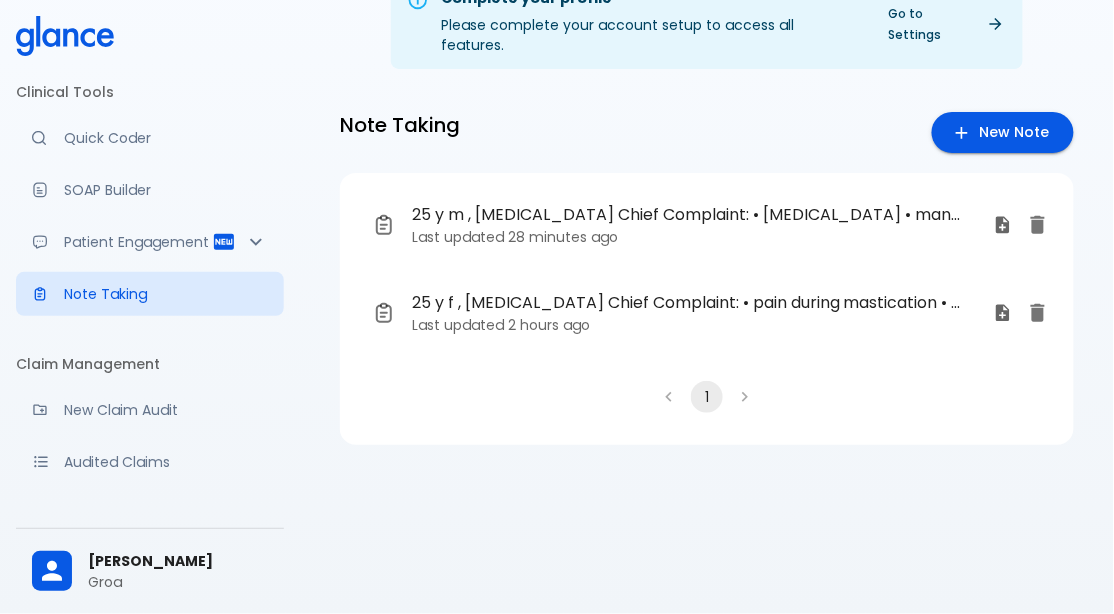 click on "Note Taking" at bounding box center (150, 294) 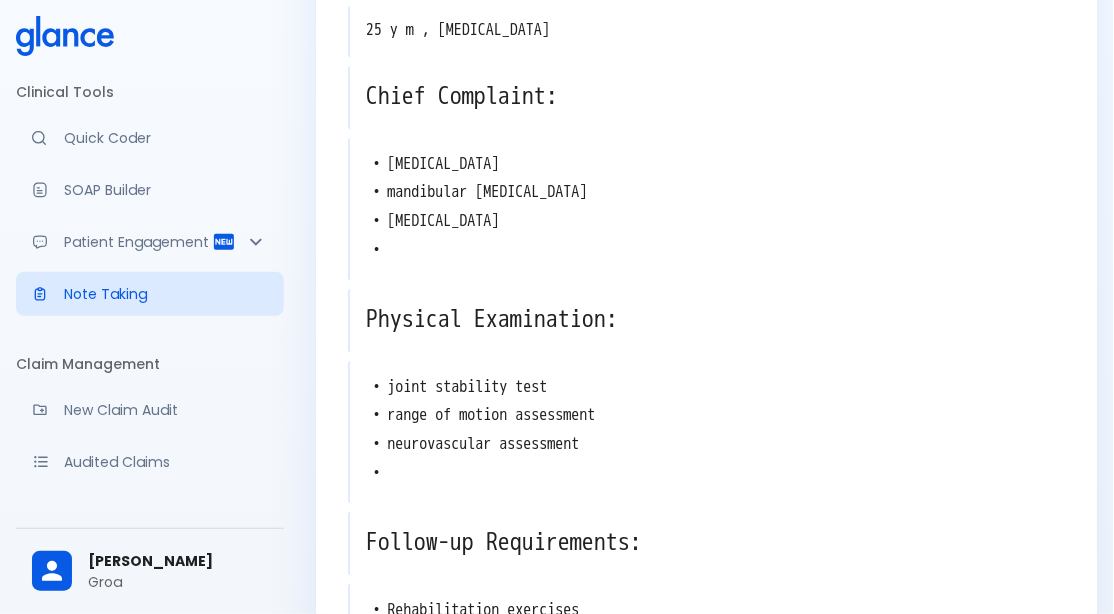 scroll, scrollTop: 216, scrollLeft: 0, axis: vertical 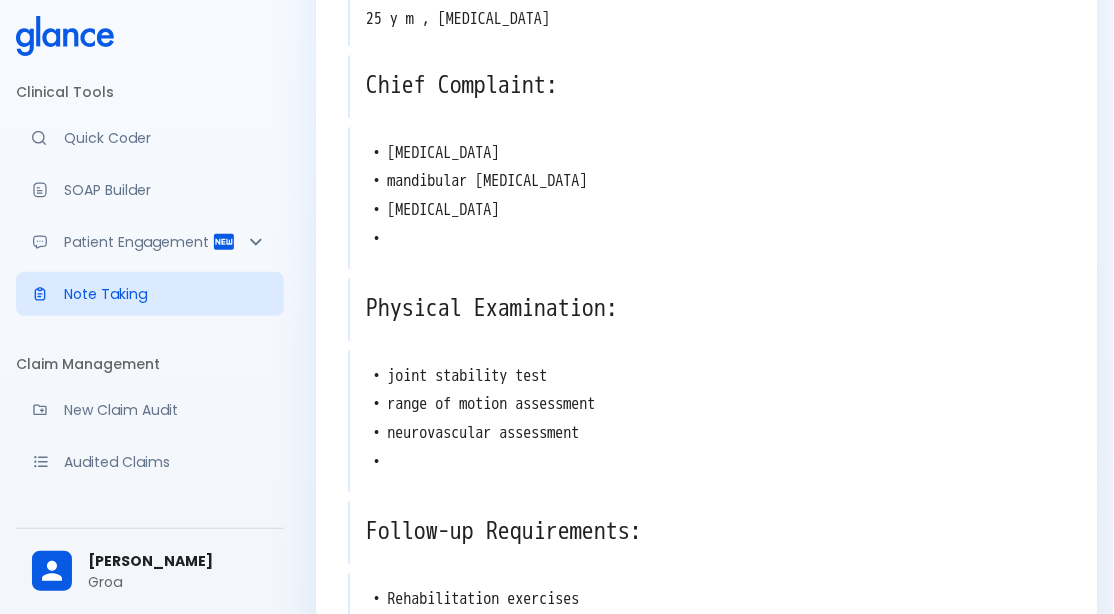 click on "• [MEDICAL_DATA]
• mandibular [MEDICAL_DATA]
• [MEDICAL_DATA]
•" at bounding box center [708, 196] 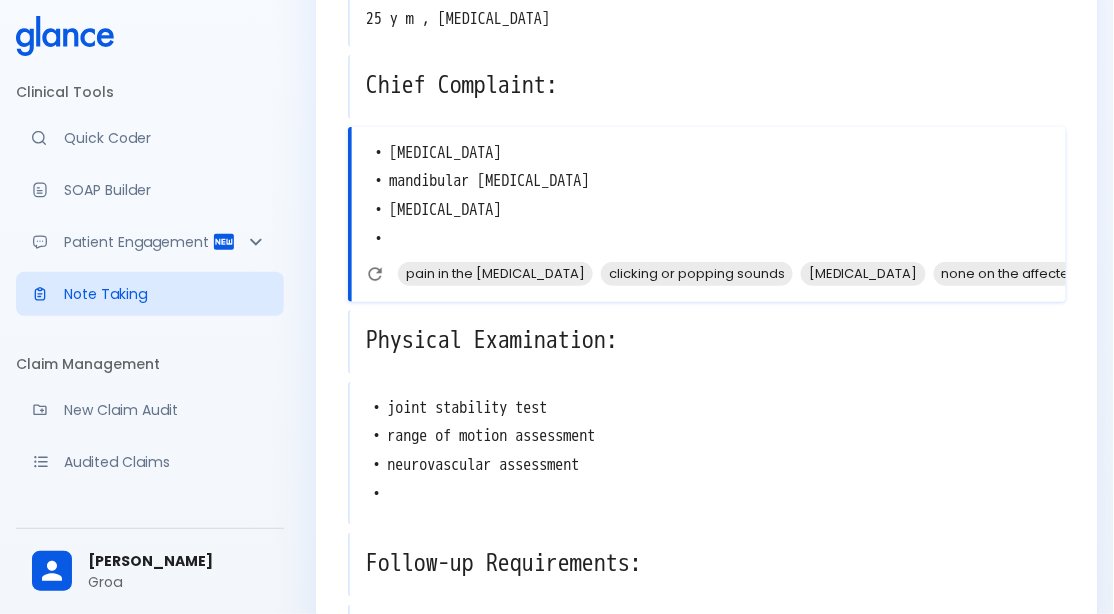 click on "[MEDICAL_DATA]" at bounding box center (863, 273) 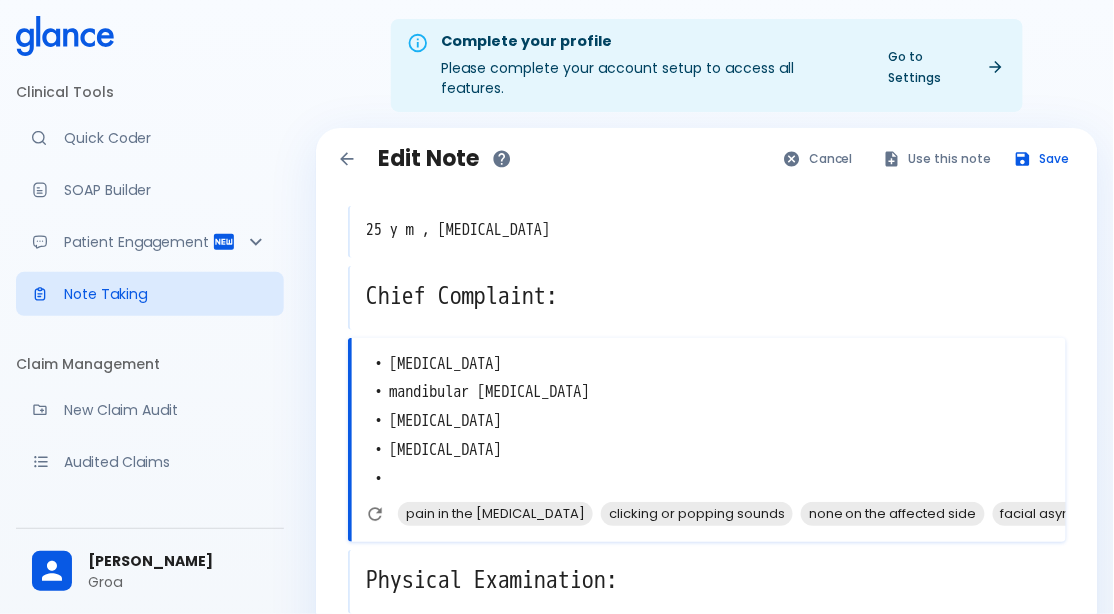 scroll, scrollTop: 0, scrollLeft: 0, axis: both 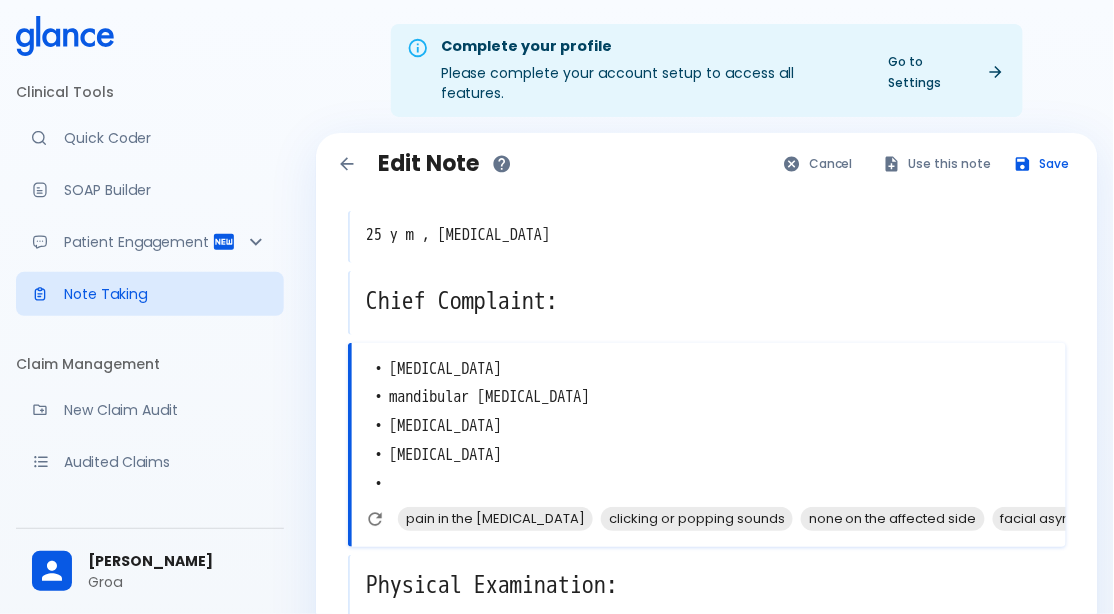 click on "Save" at bounding box center [1043, 163] 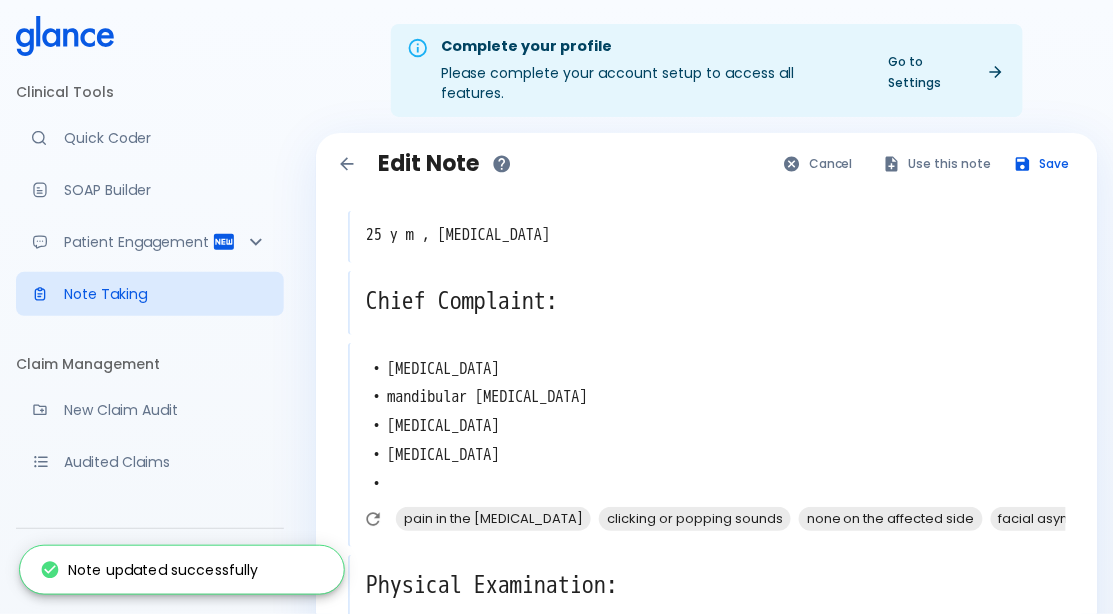 click on "Use this note" at bounding box center [938, 163] 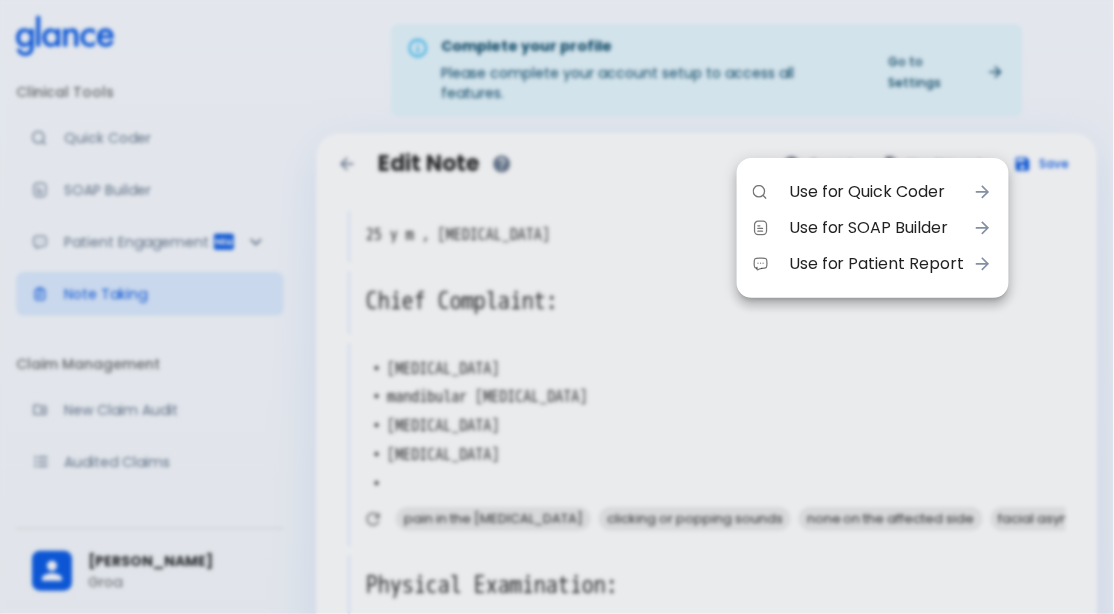 click at bounding box center [557, 307] 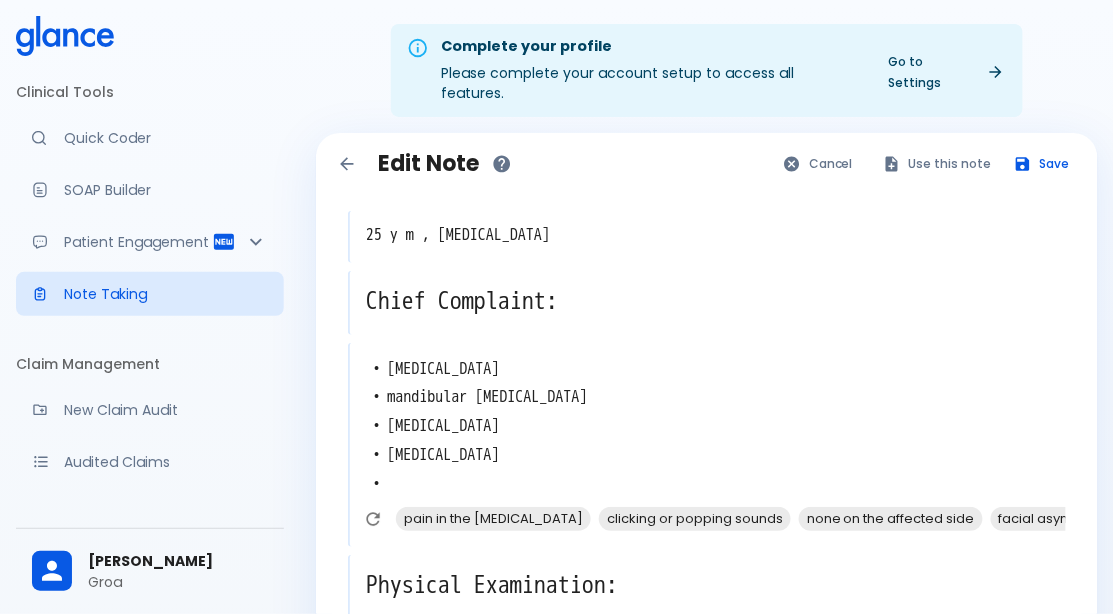 click on "Groa" at bounding box center [178, 582] 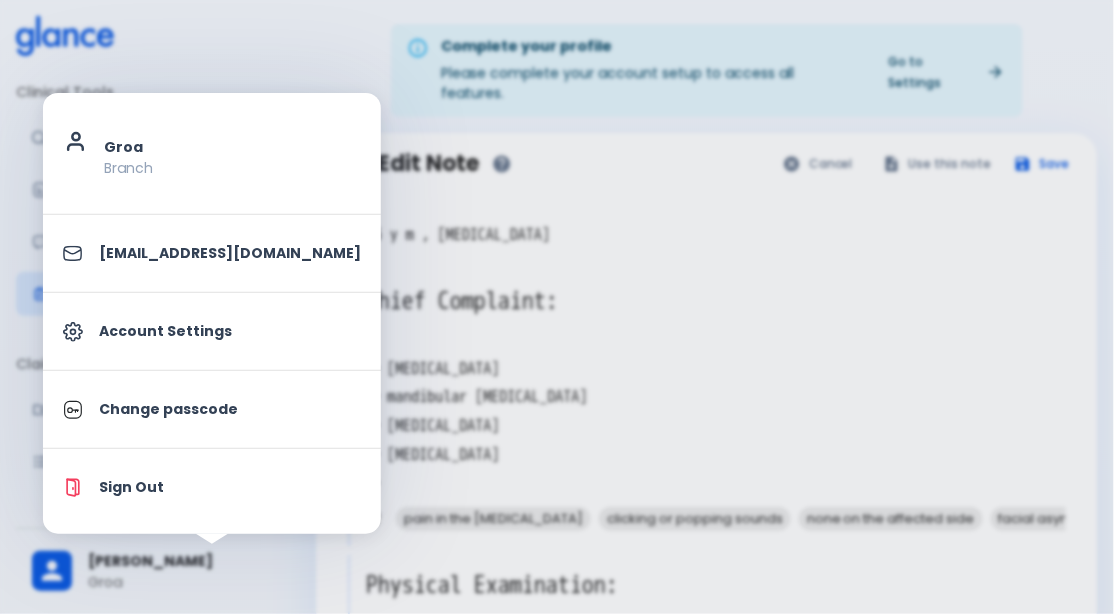 click on "Account Settings" at bounding box center [230, 331] 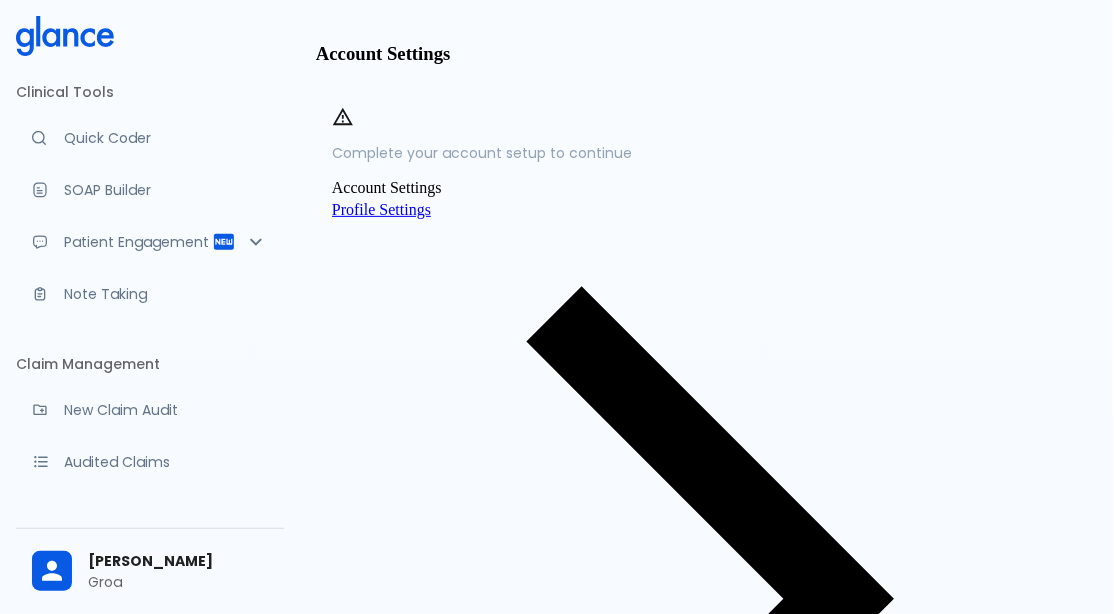 click on "Profile Settings" at bounding box center [381, 209] 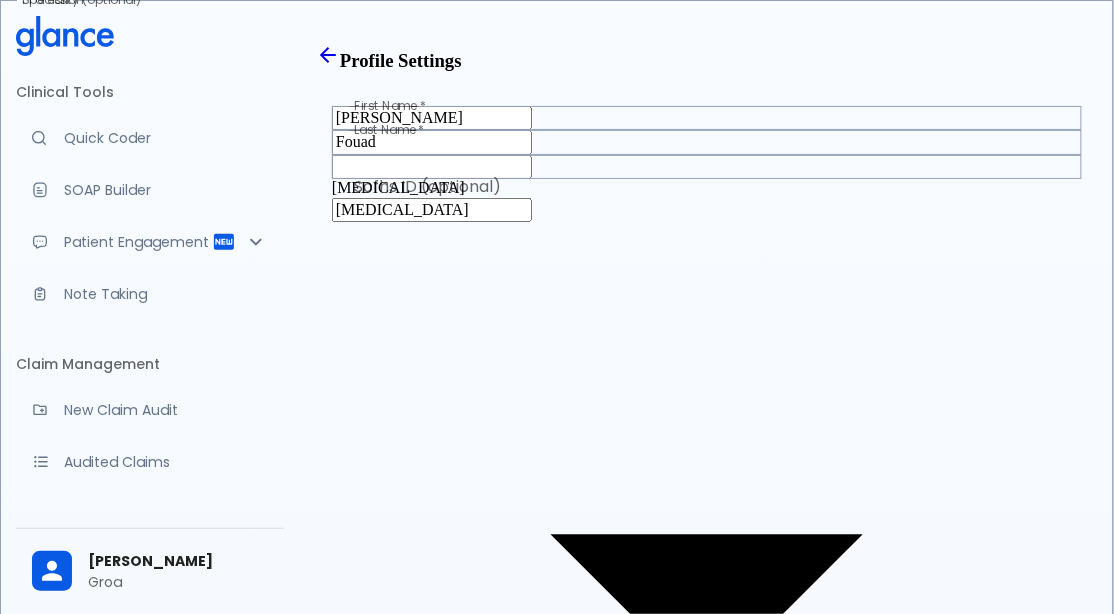 click on "↧  pull to refresh  ↧ Clinical Tools Quick Coder SOAP Builder Patient Engagement Note Taking Claim Management New Claim Audit Audited Claims Claim Rework Tracker Support Help Center What's new? Settings Your Settings [PERSON_NAME] Profile Settings First Name   * [PERSON_NAME] First Name  * Last Name   * [PERSON_NAME] Last Name  * Scfhs ID (optional) Scfhs ID (optional) Speciality   (optional) [MEDICAL_DATA] [MEDICAL_DATA] Speciality (optional) Profession Specialist specialist Profession Medical School (optional) Medical School (optional) Specialized in (optional) x Specialized in (optional) Cancel Save Changes" at bounding box center [557, 995] 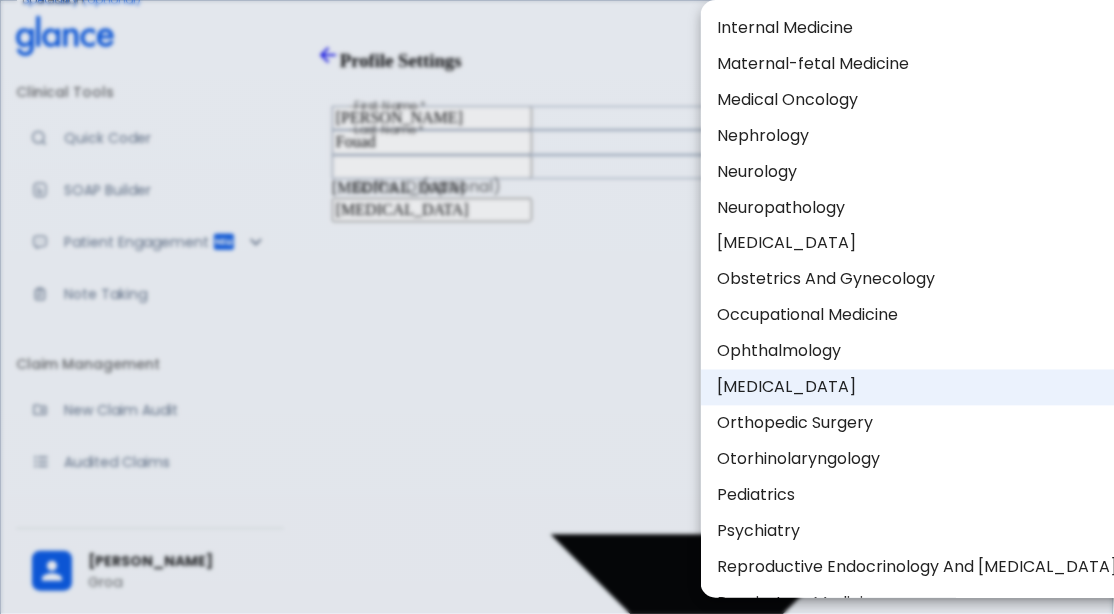 scroll, scrollTop: 661, scrollLeft: 0, axis: vertical 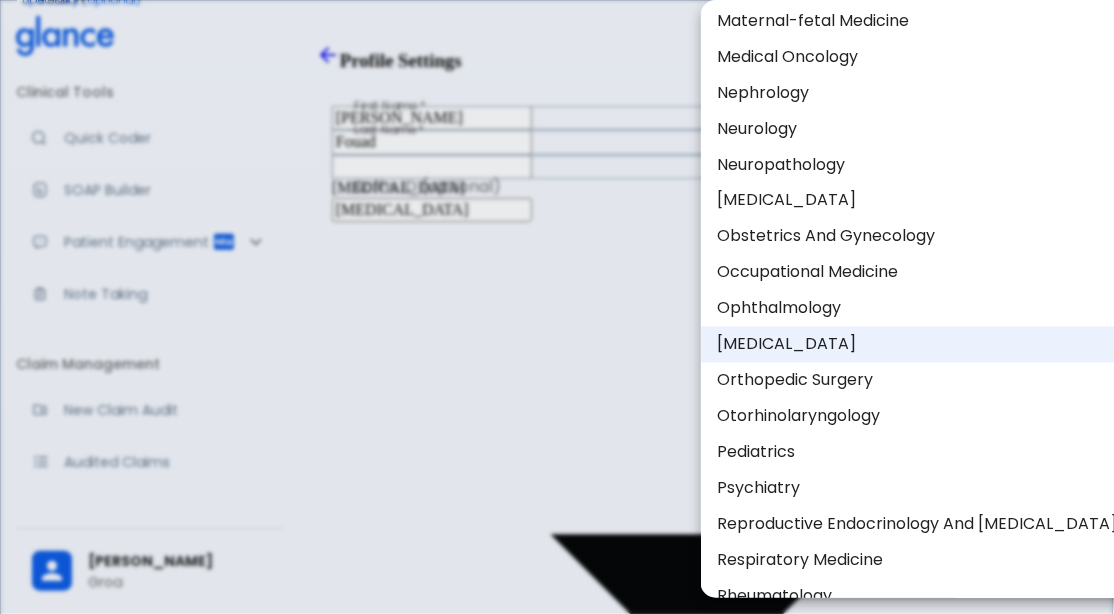 click on "Pediatrics" at bounding box center [917, 453] 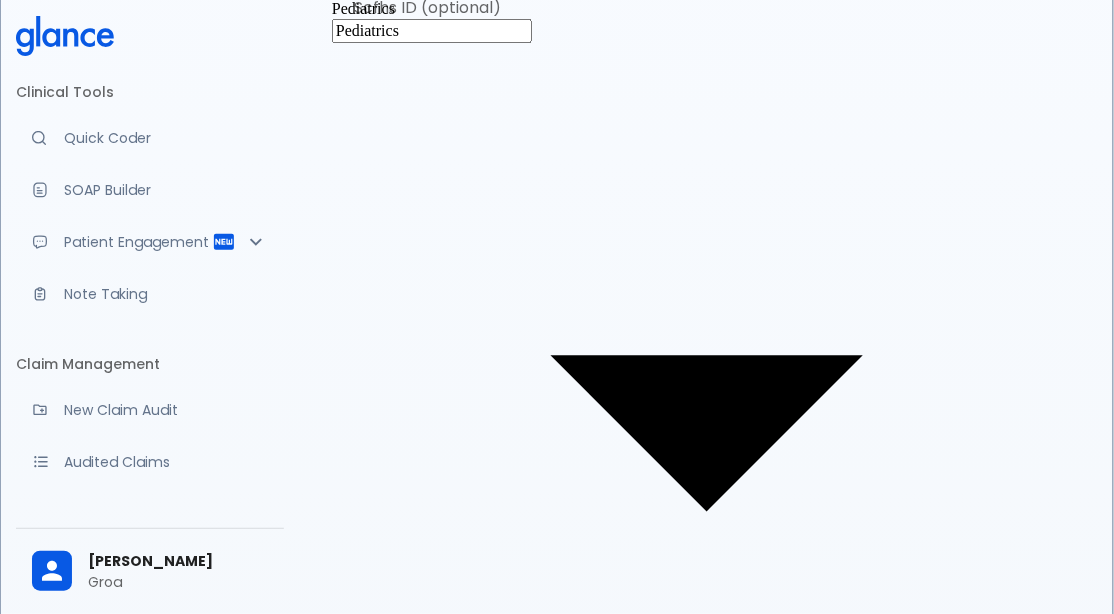 scroll, scrollTop: 183, scrollLeft: 0, axis: vertical 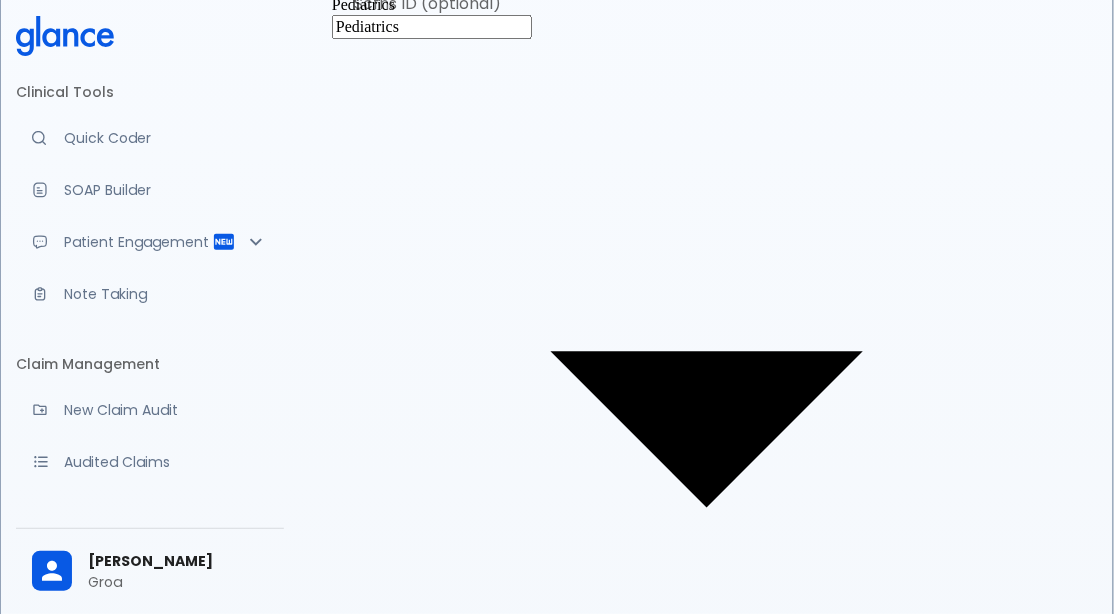click on "Save Changes" at bounding box center (445, 1747) 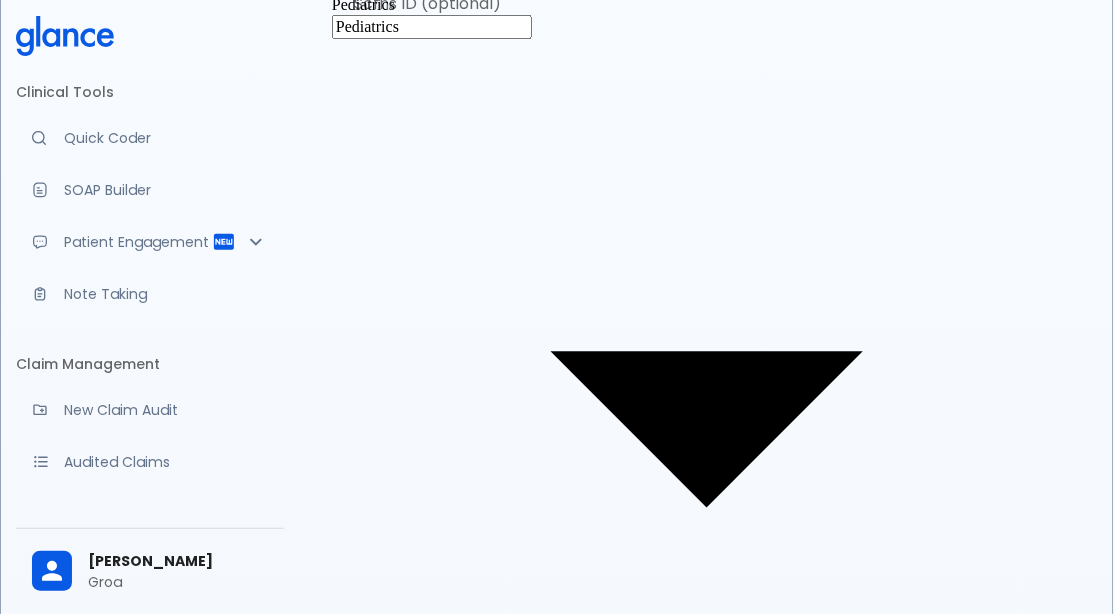 click on "Note Taking" at bounding box center (150, 294) 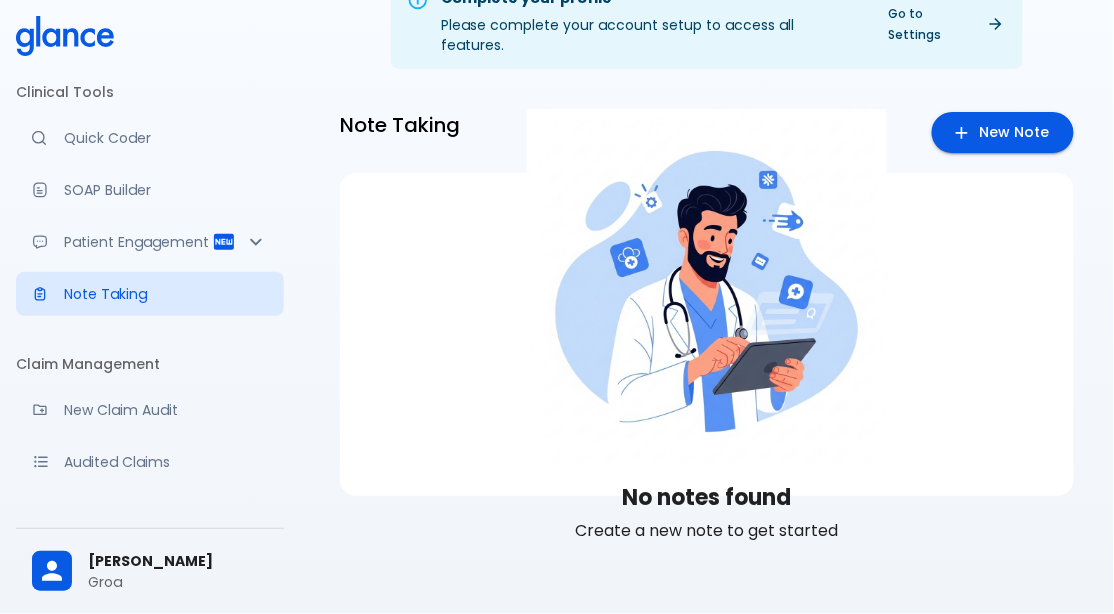 scroll, scrollTop: 48, scrollLeft: 0, axis: vertical 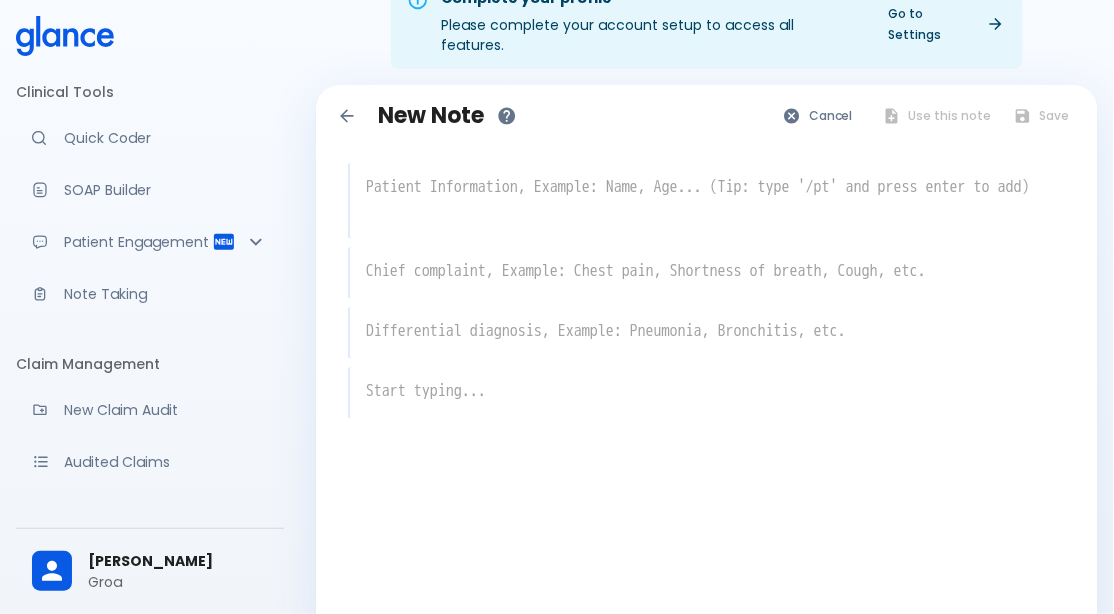 click at bounding box center (708, 199) 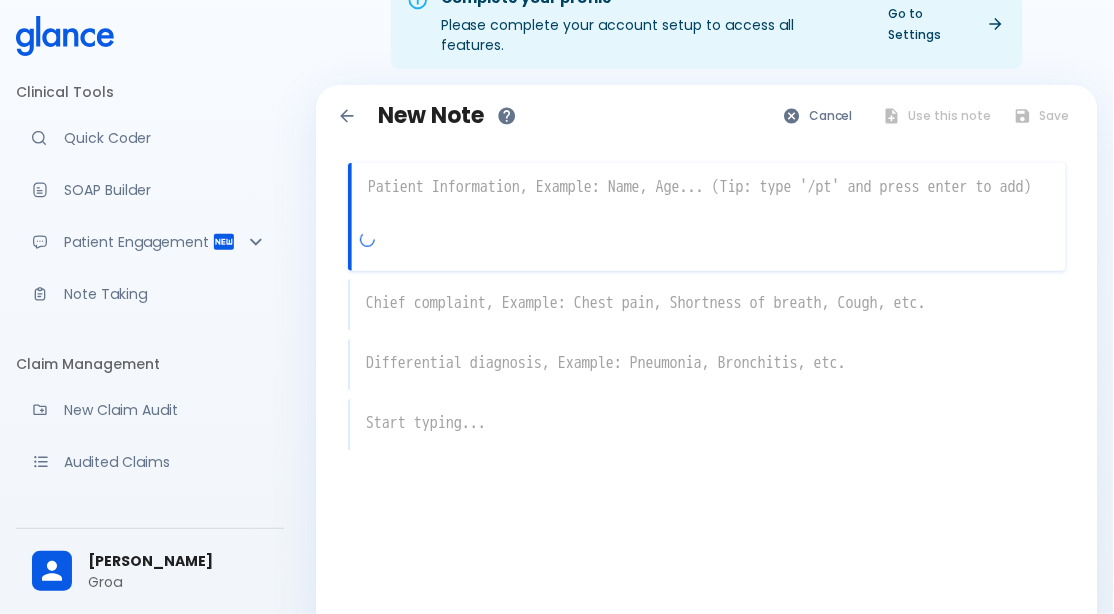 click at bounding box center [347, 116] 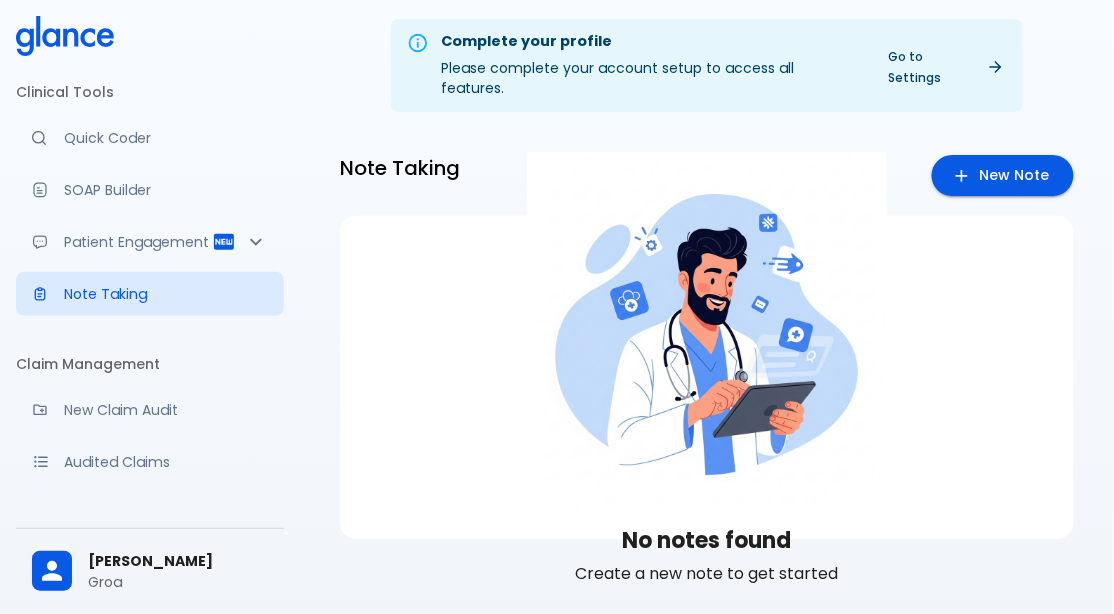 scroll, scrollTop: 0, scrollLeft: 0, axis: both 